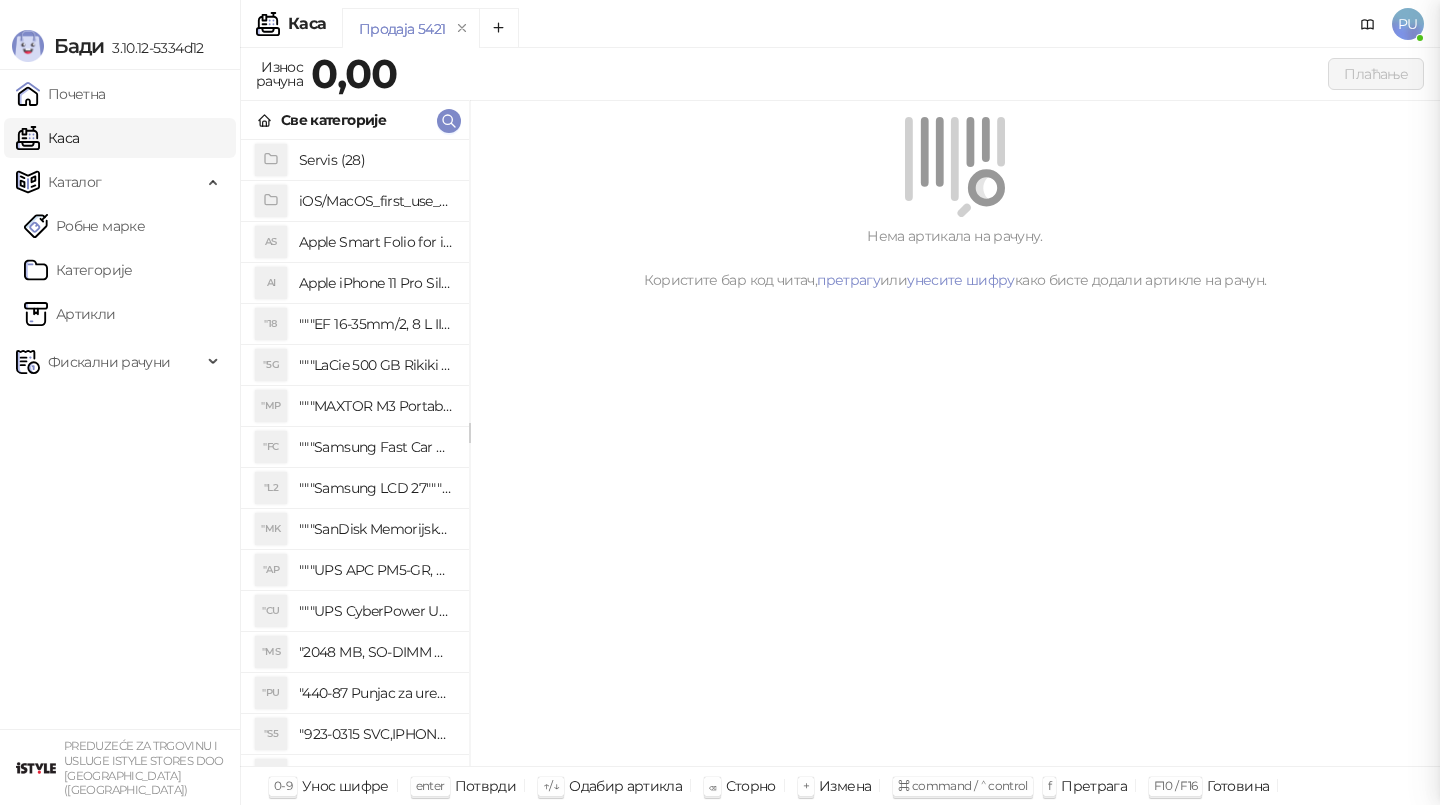 scroll, scrollTop: 0, scrollLeft: 0, axis: both 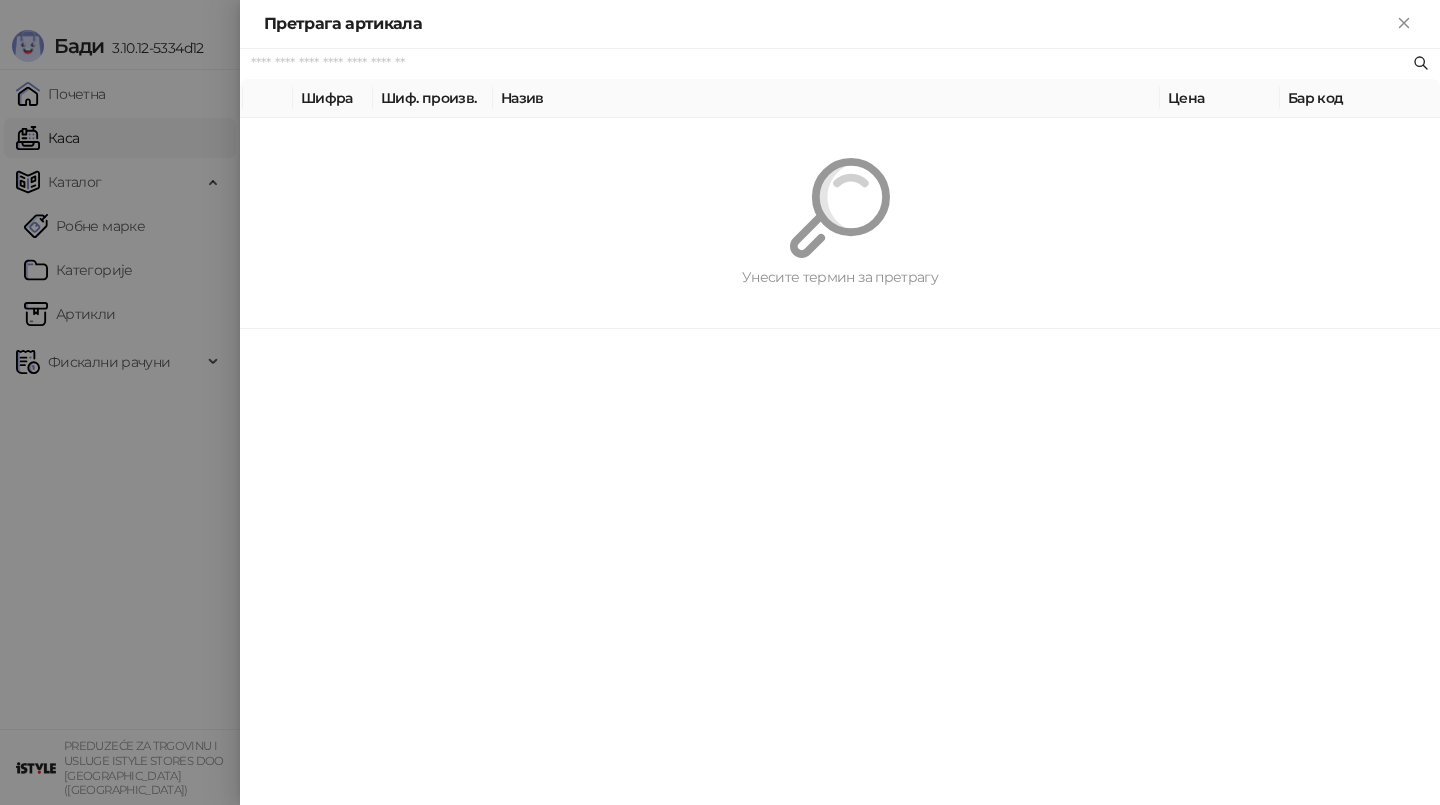 paste on "*********" 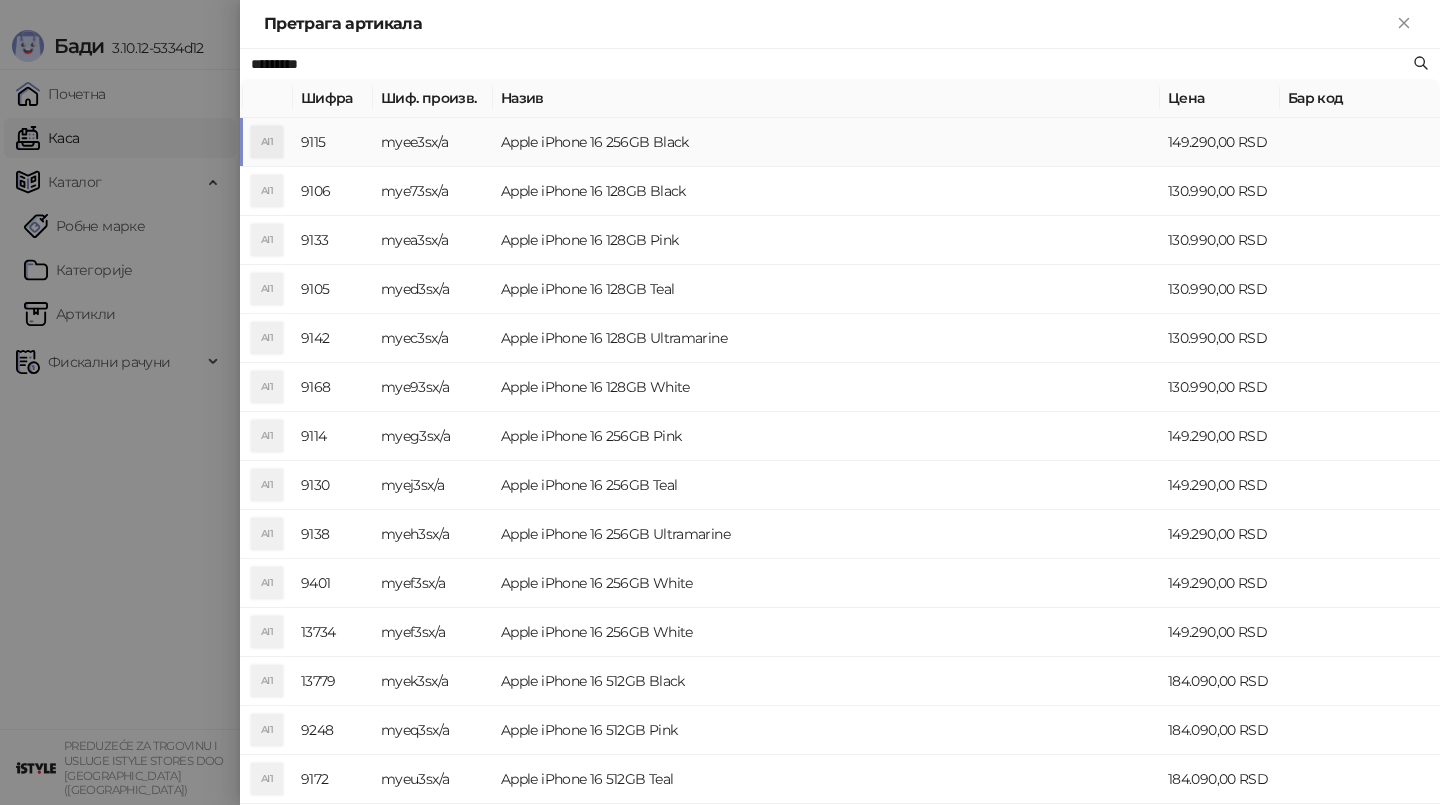 click on "Apple iPhone 16 256GB Black" at bounding box center (826, 142) 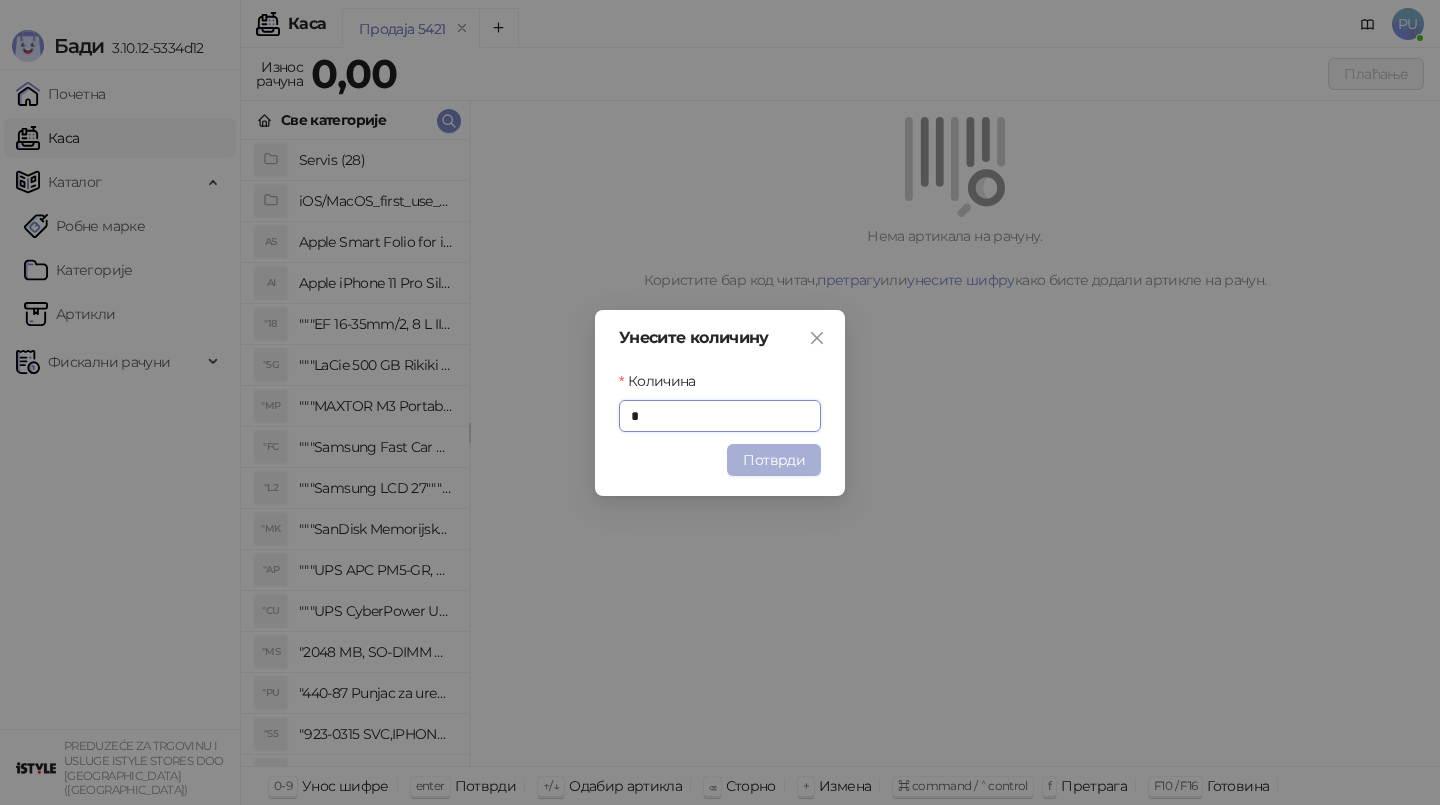 click on "Потврди" at bounding box center (774, 460) 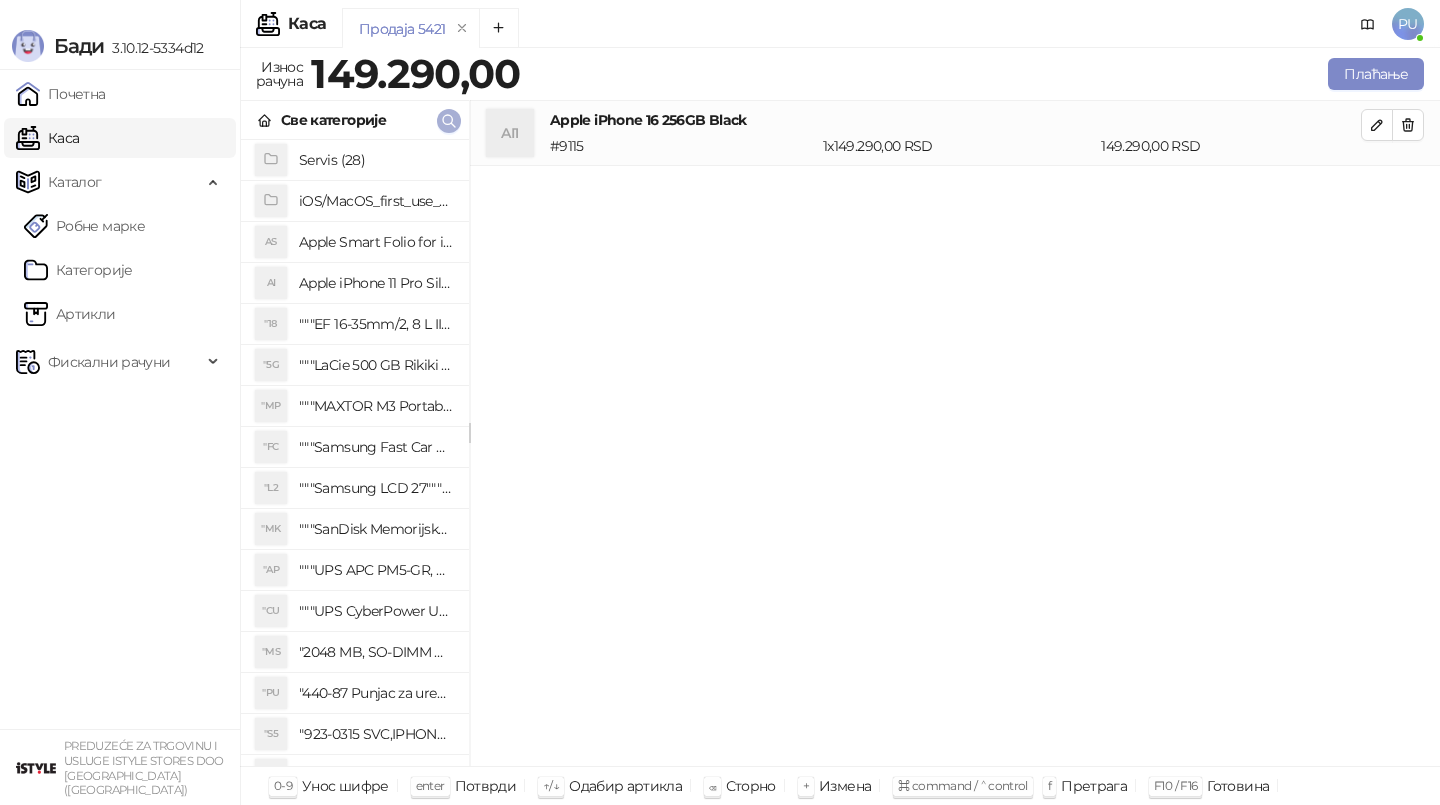 click 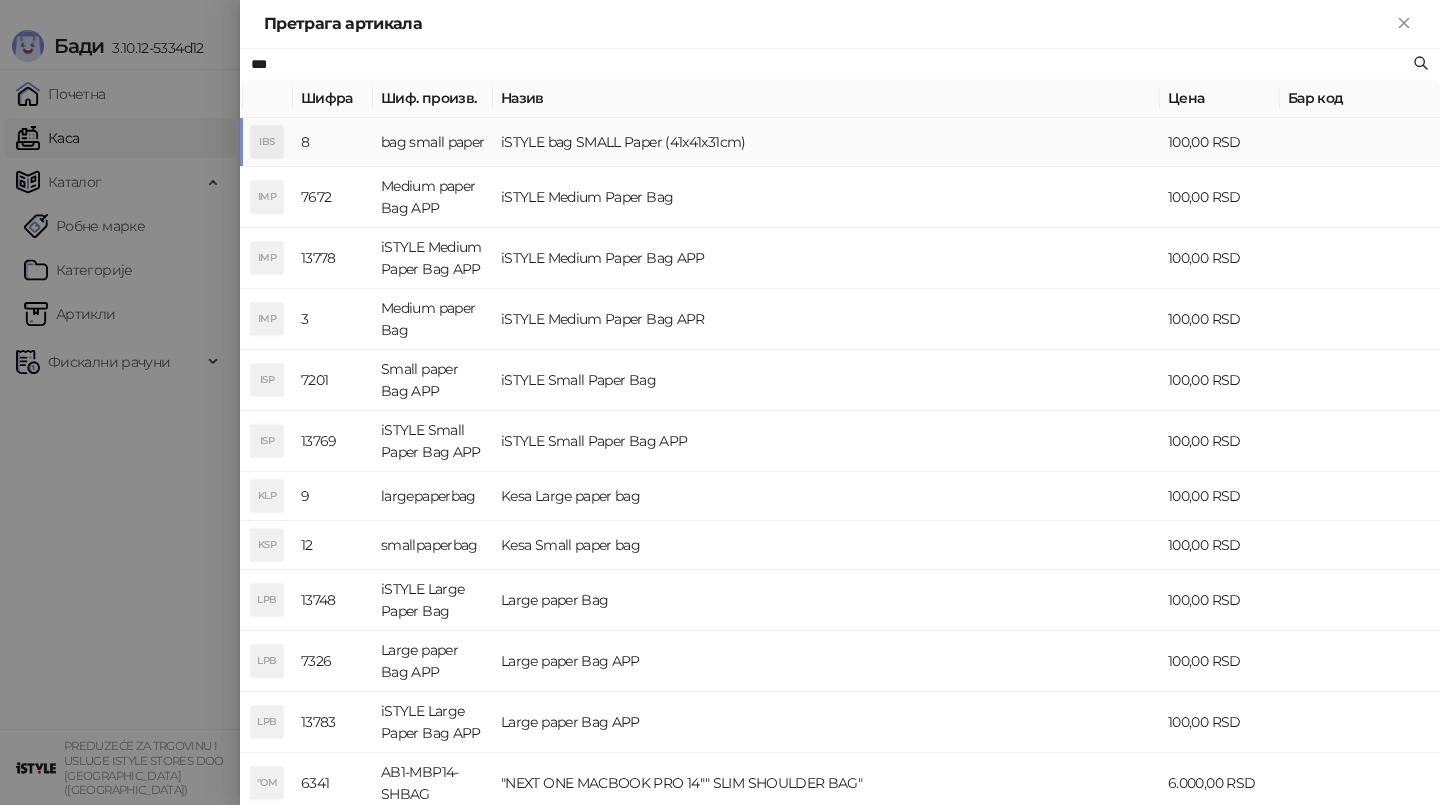 click on "iSTYLE bag SMALL Paper (41x41x31cm)" at bounding box center (826, 142) 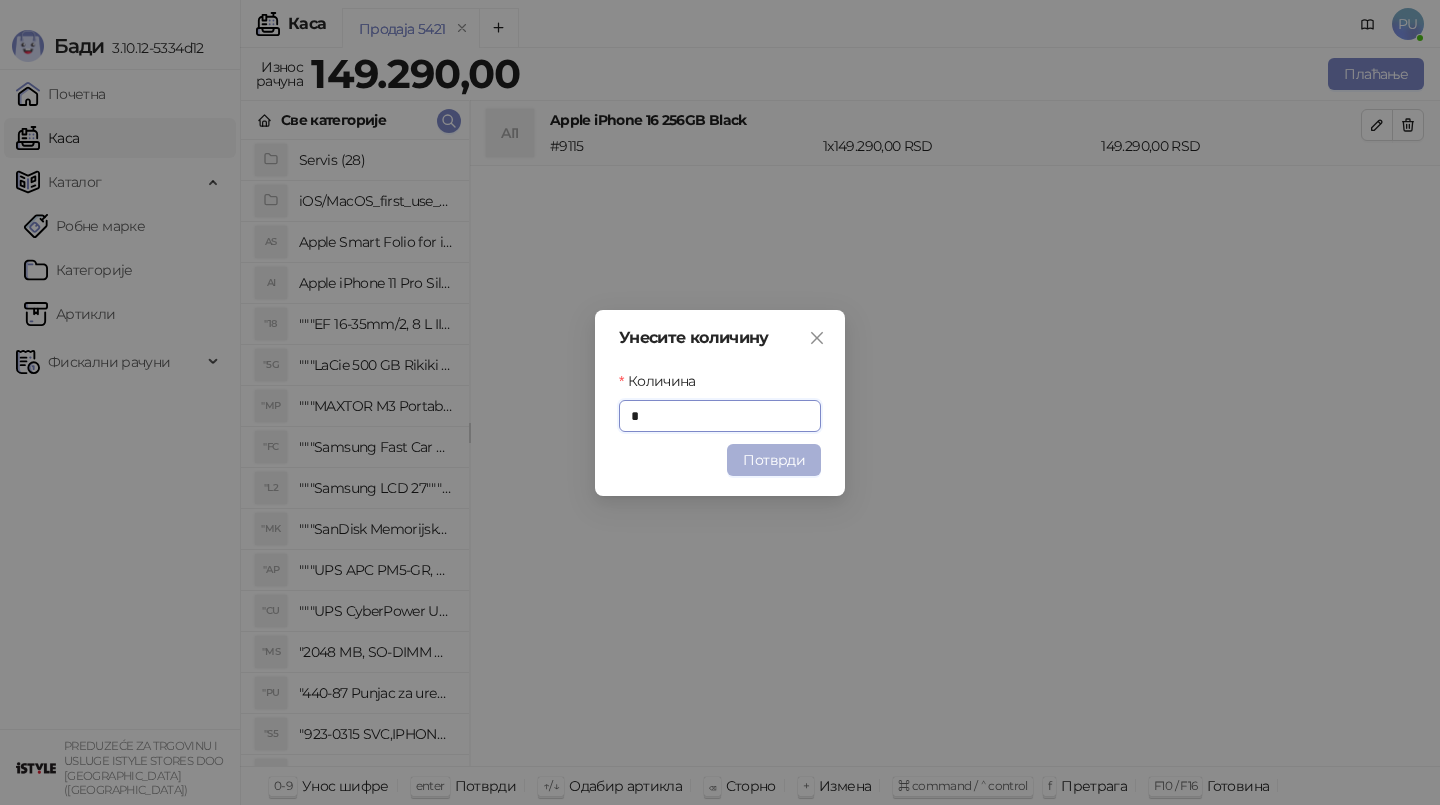 click on "Потврди" at bounding box center [774, 460] 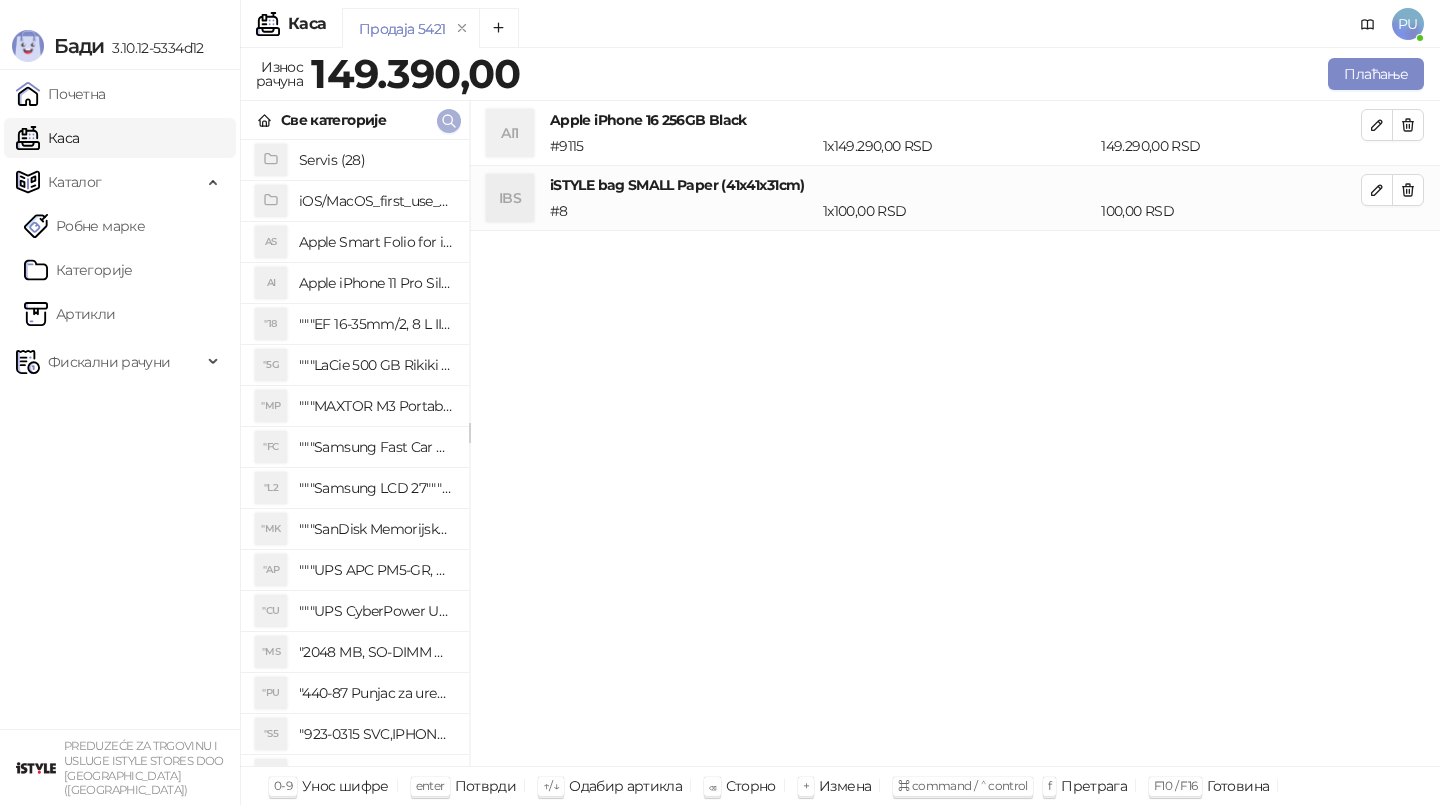 click 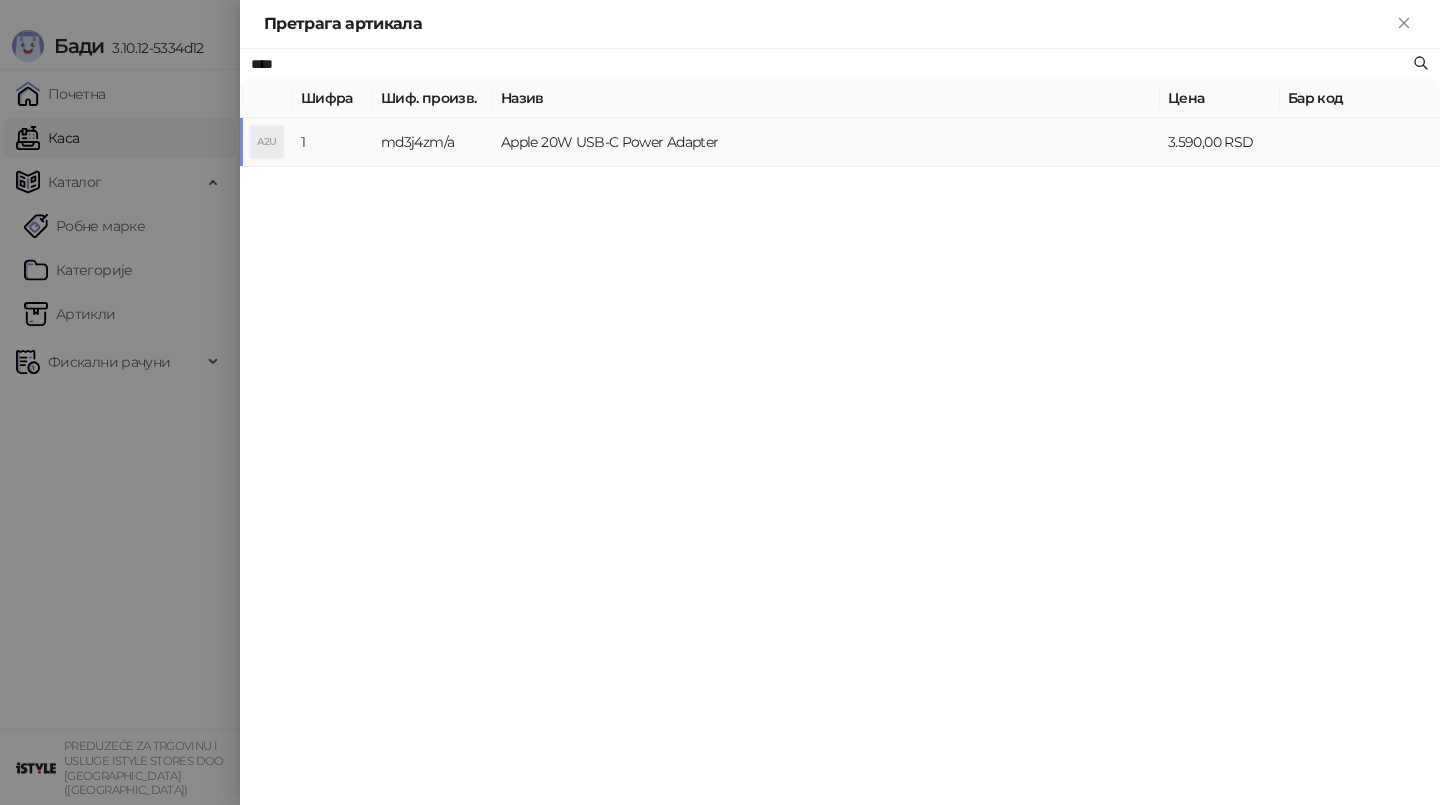 type on "****" 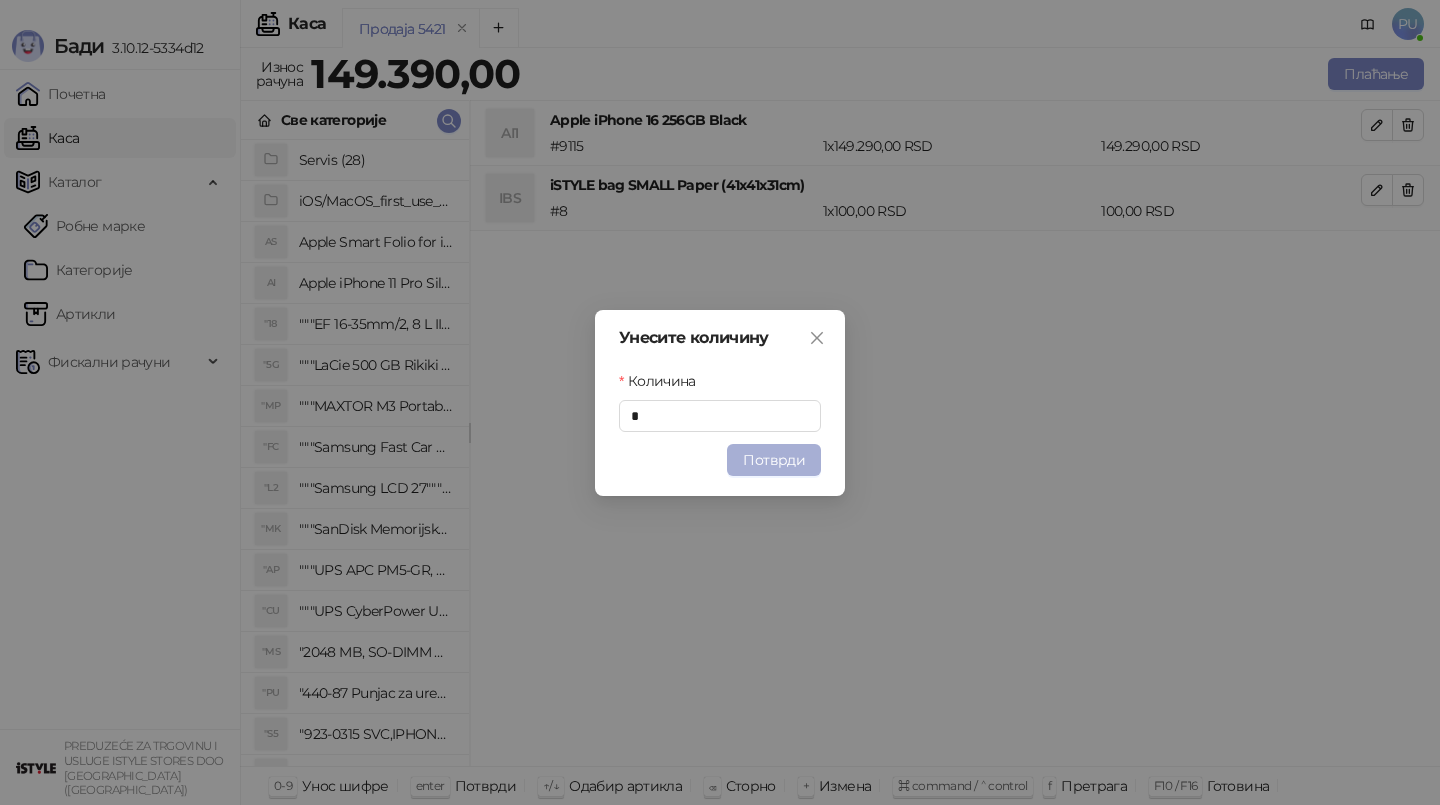 click on "Потврди" at bounding box center (774, 460) 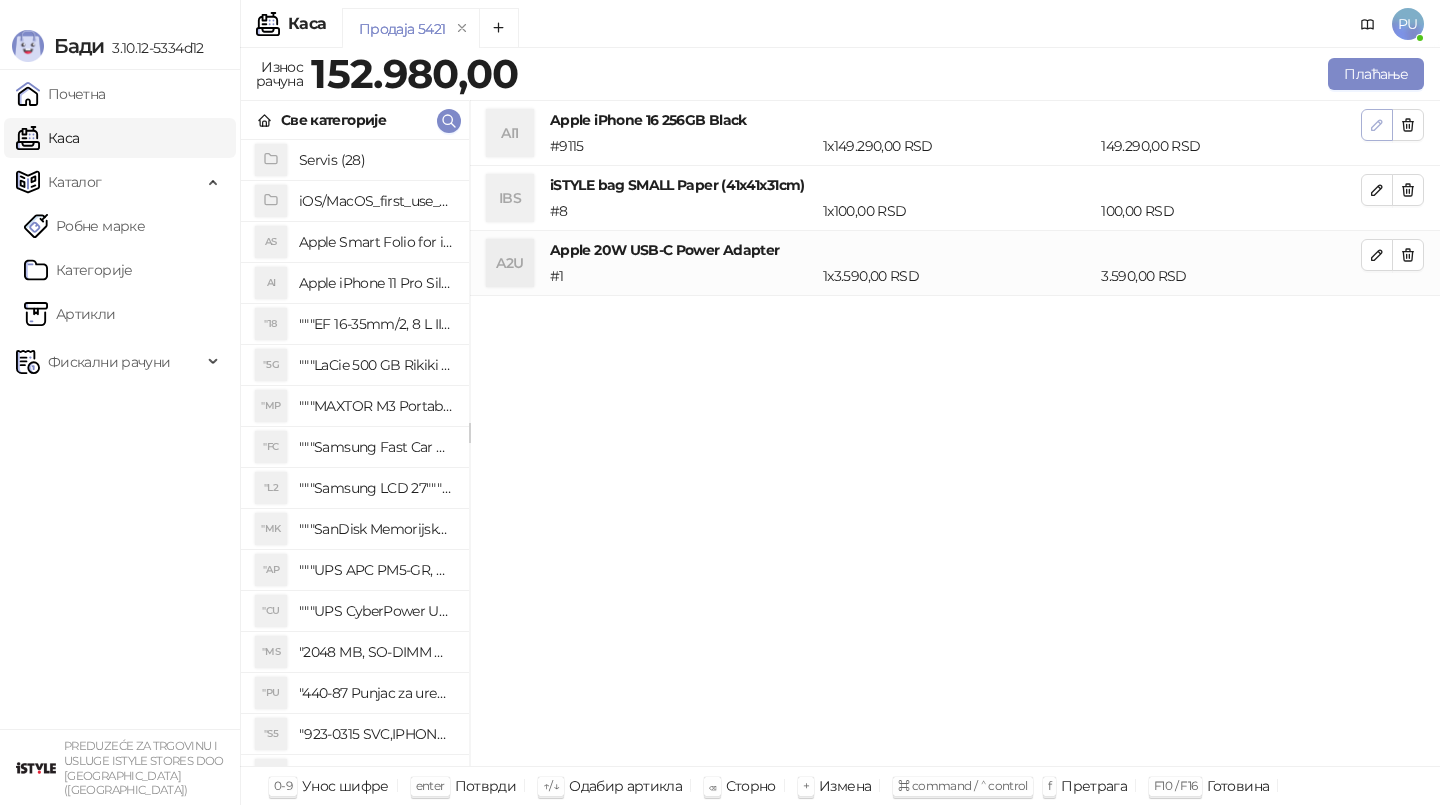 click 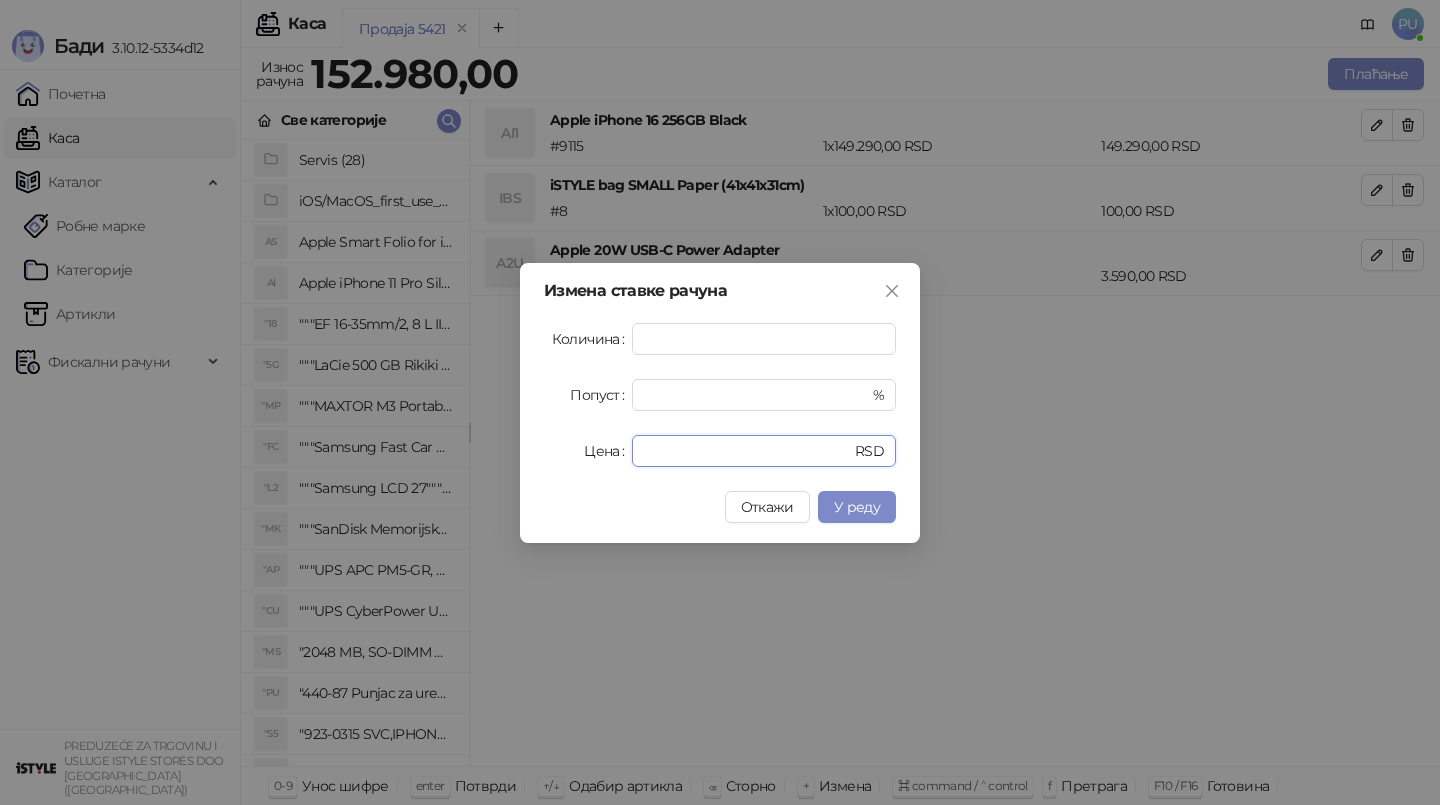 drag, startPoint x: 739, startPoint y: 456, endPoint x: 568, endPoint y: 459, distance: 171.0263 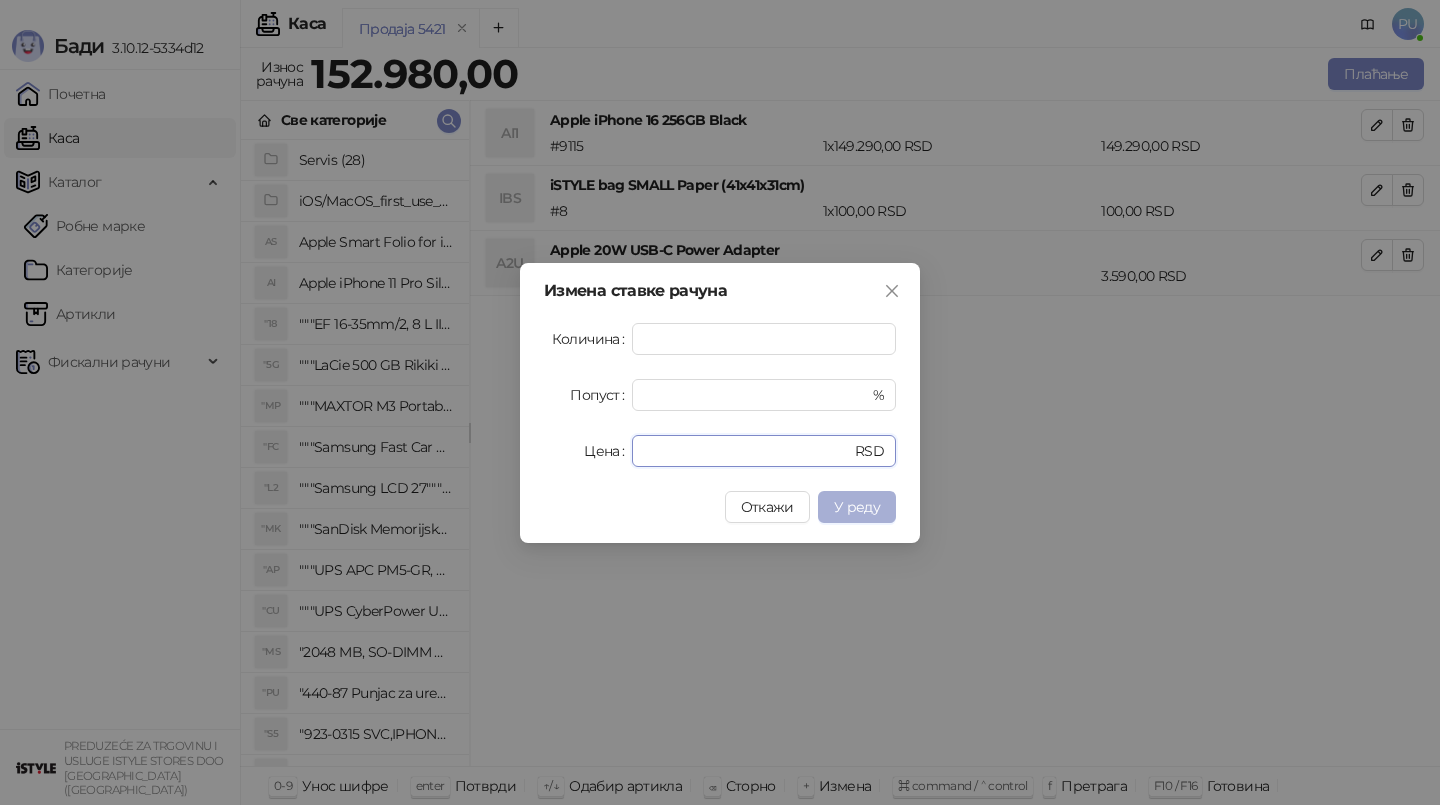 type on "******" 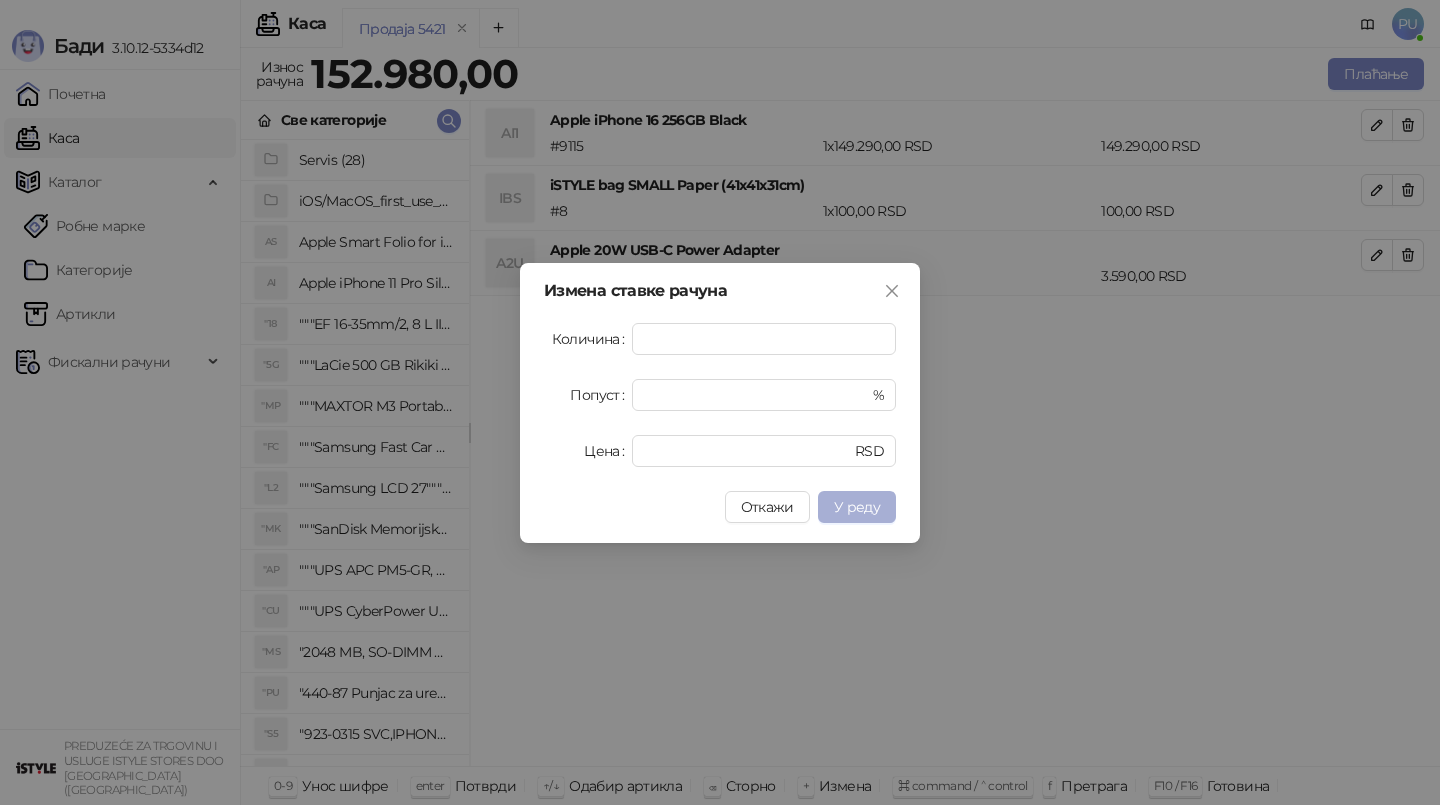click on "У реду" at bounding box center (857, 507) 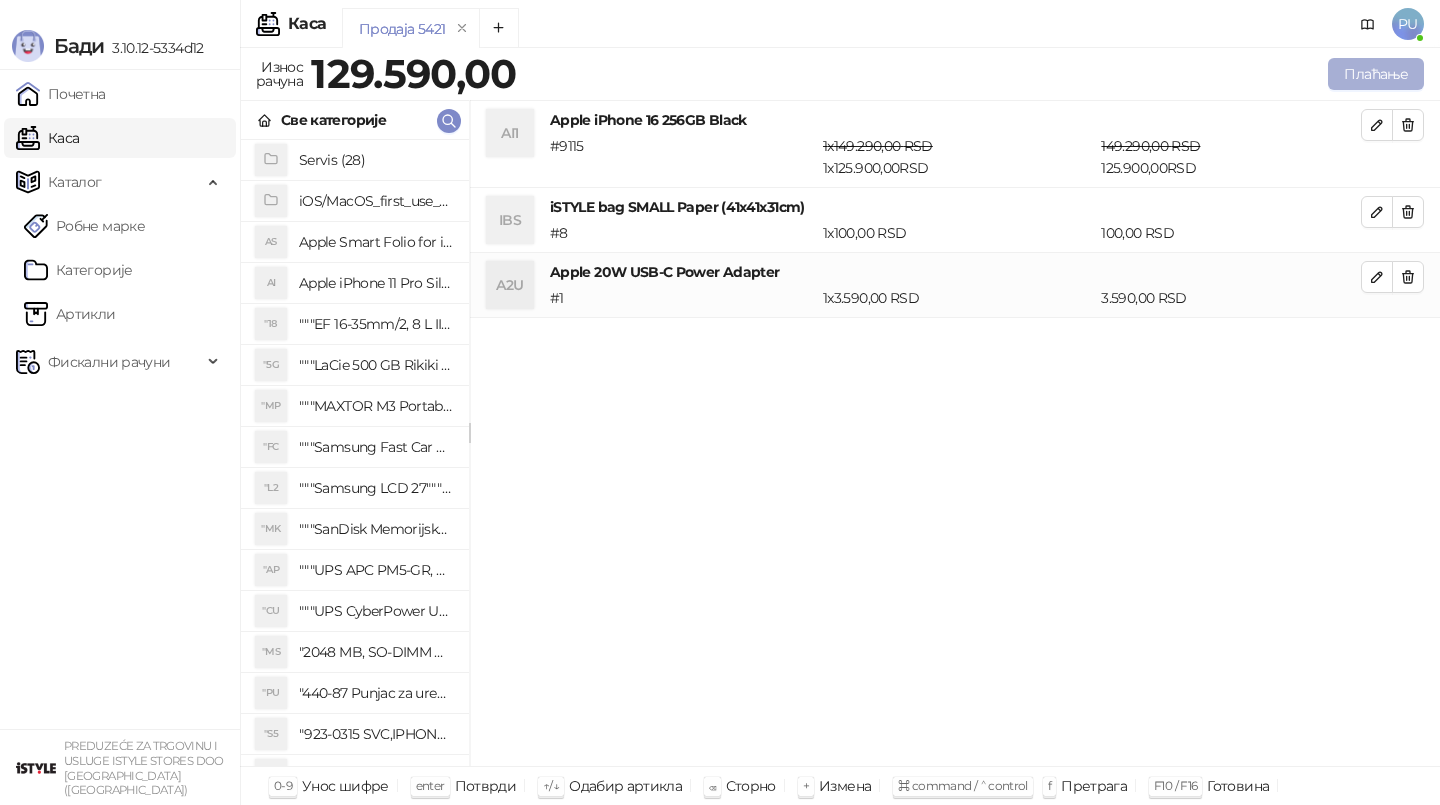 click on "Плаћање" at bounding box center [1376, 74] 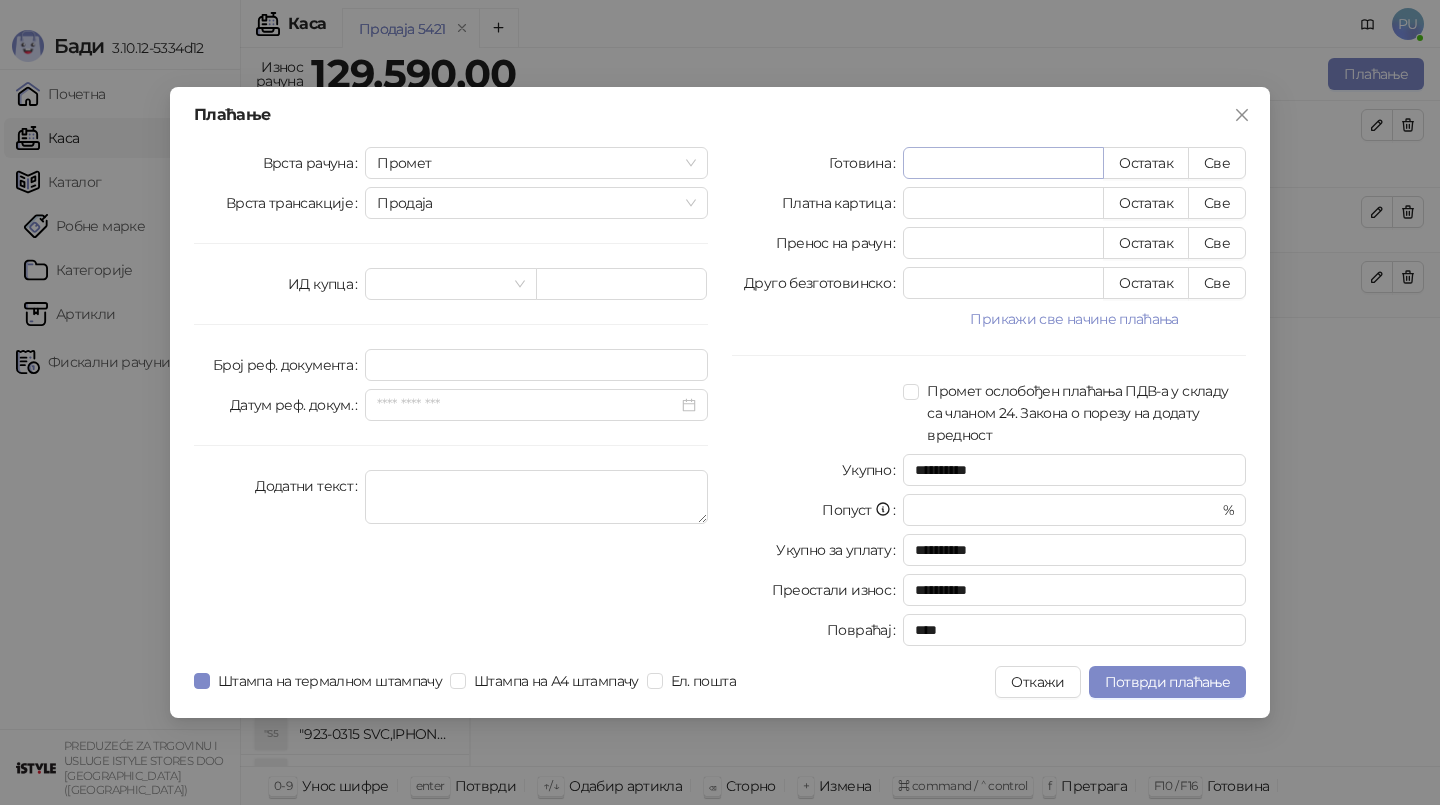 type on "*" 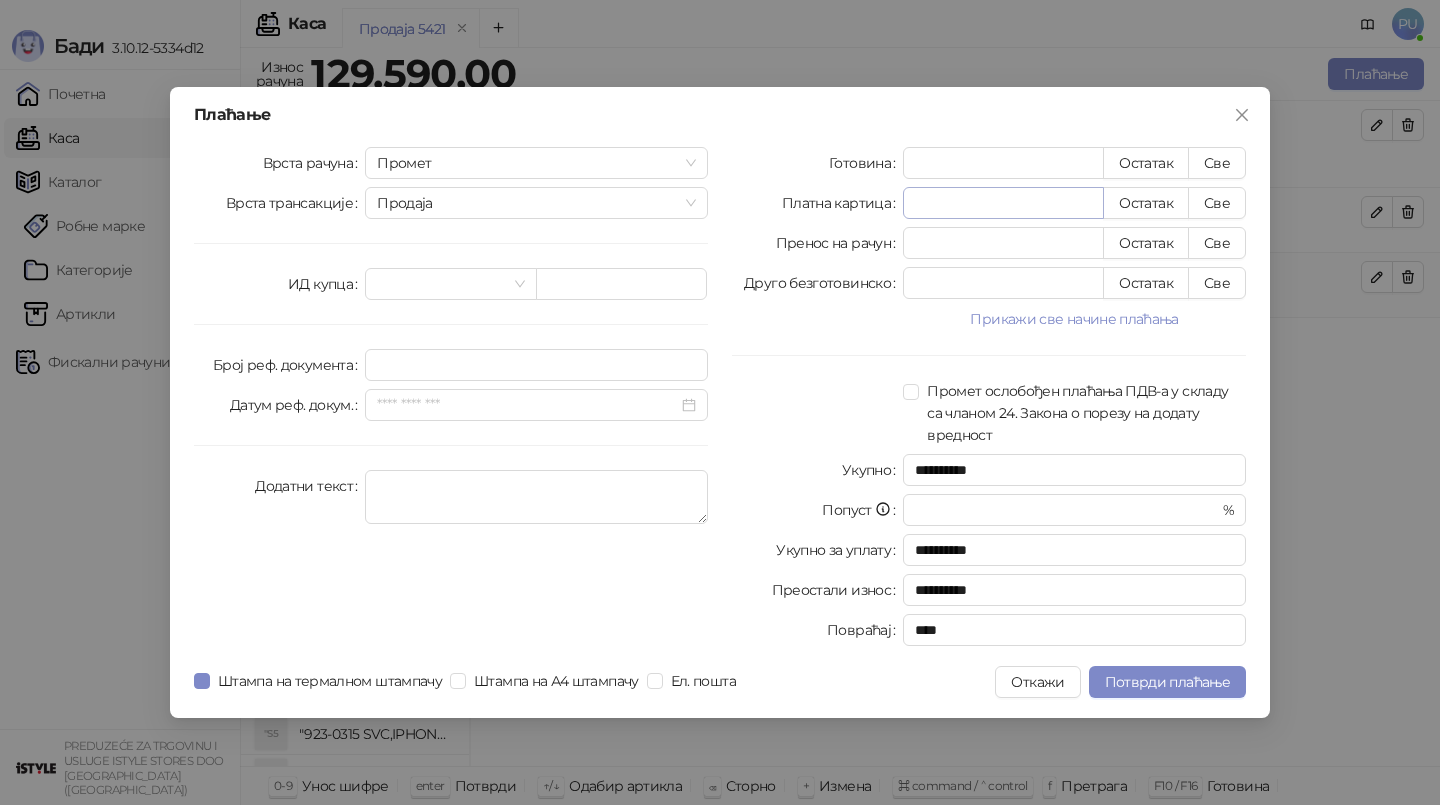type on "****" 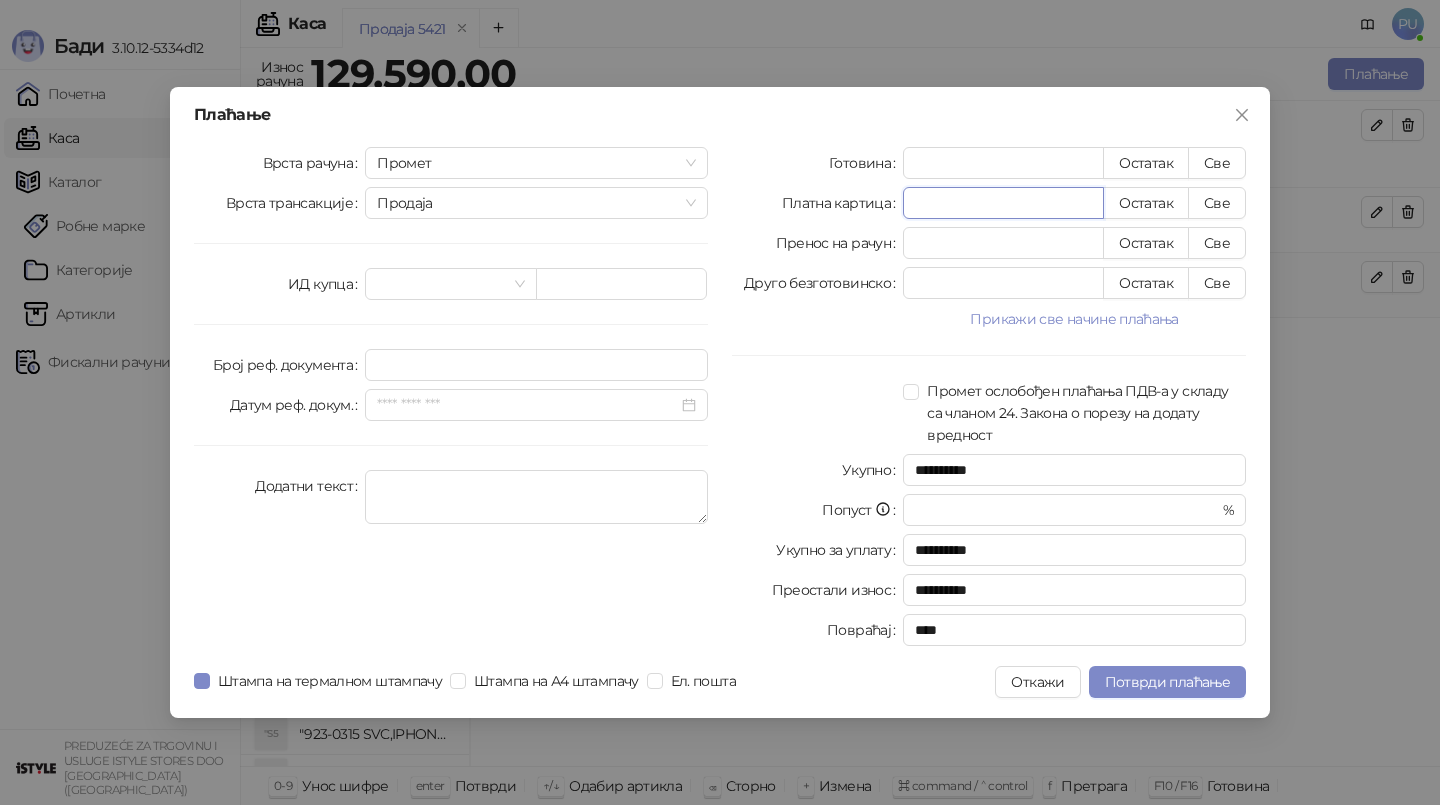 click on "*" at bounding box center [1003, 203] 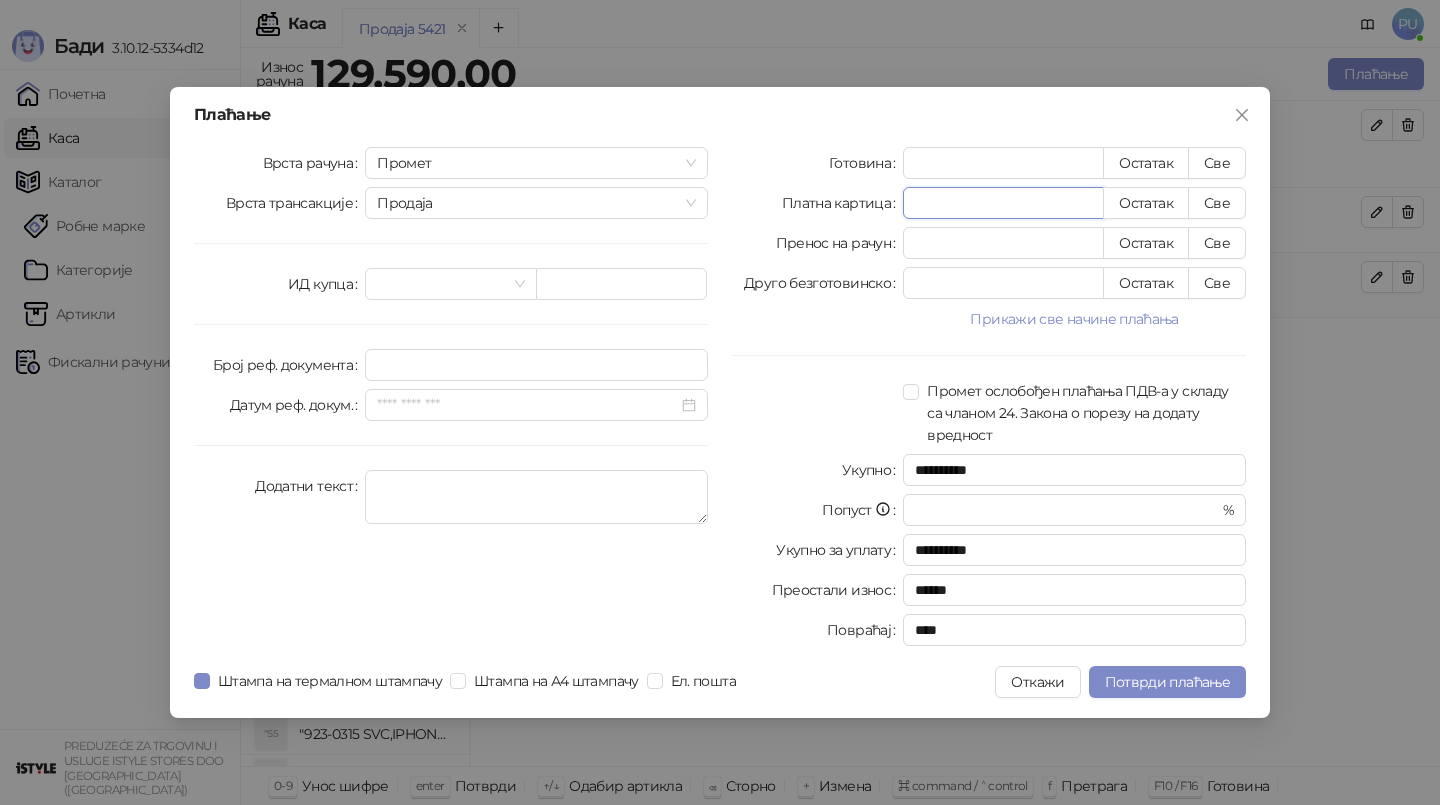 type on "******" 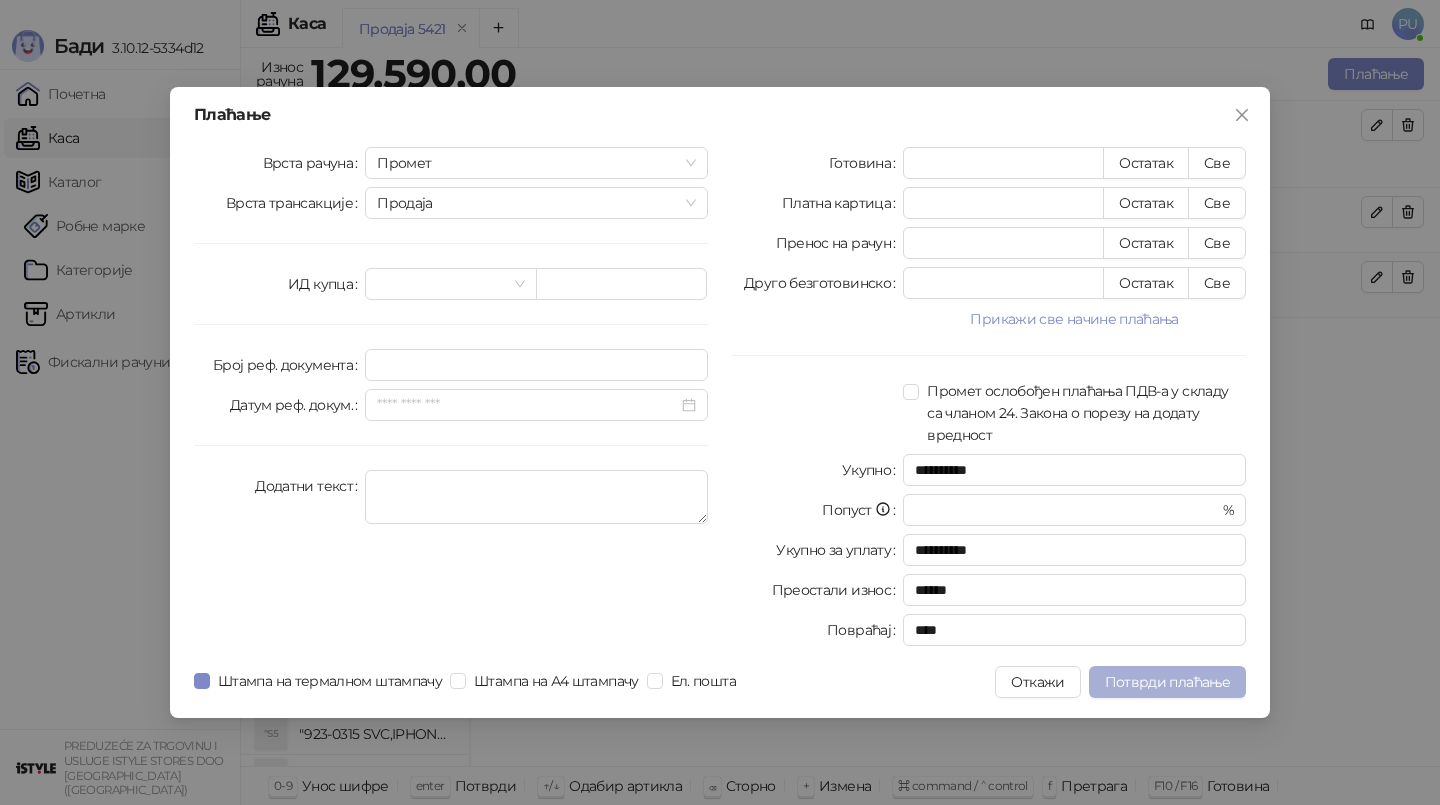 click on "Потврди плаћање" at bounding box center [1167, 682] 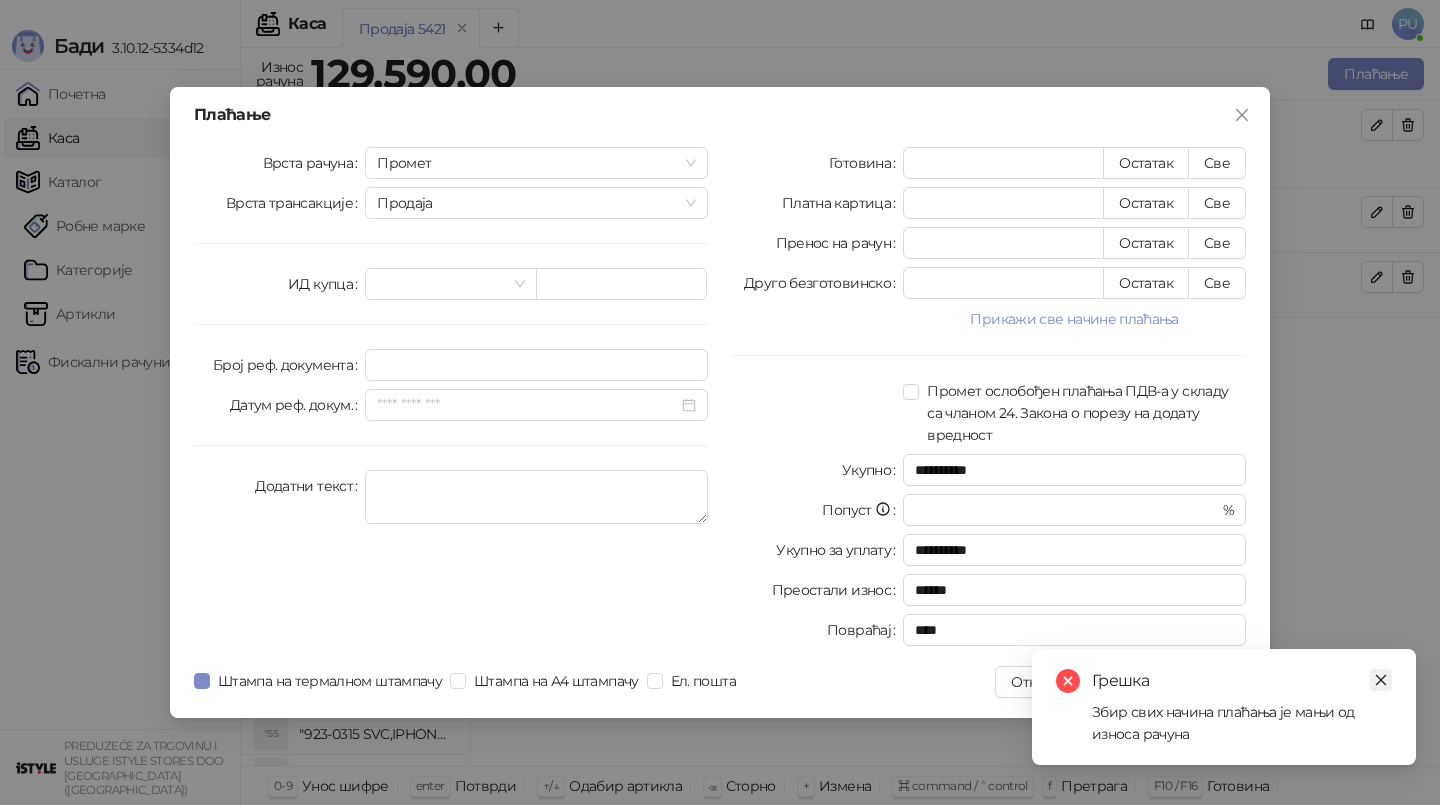 click 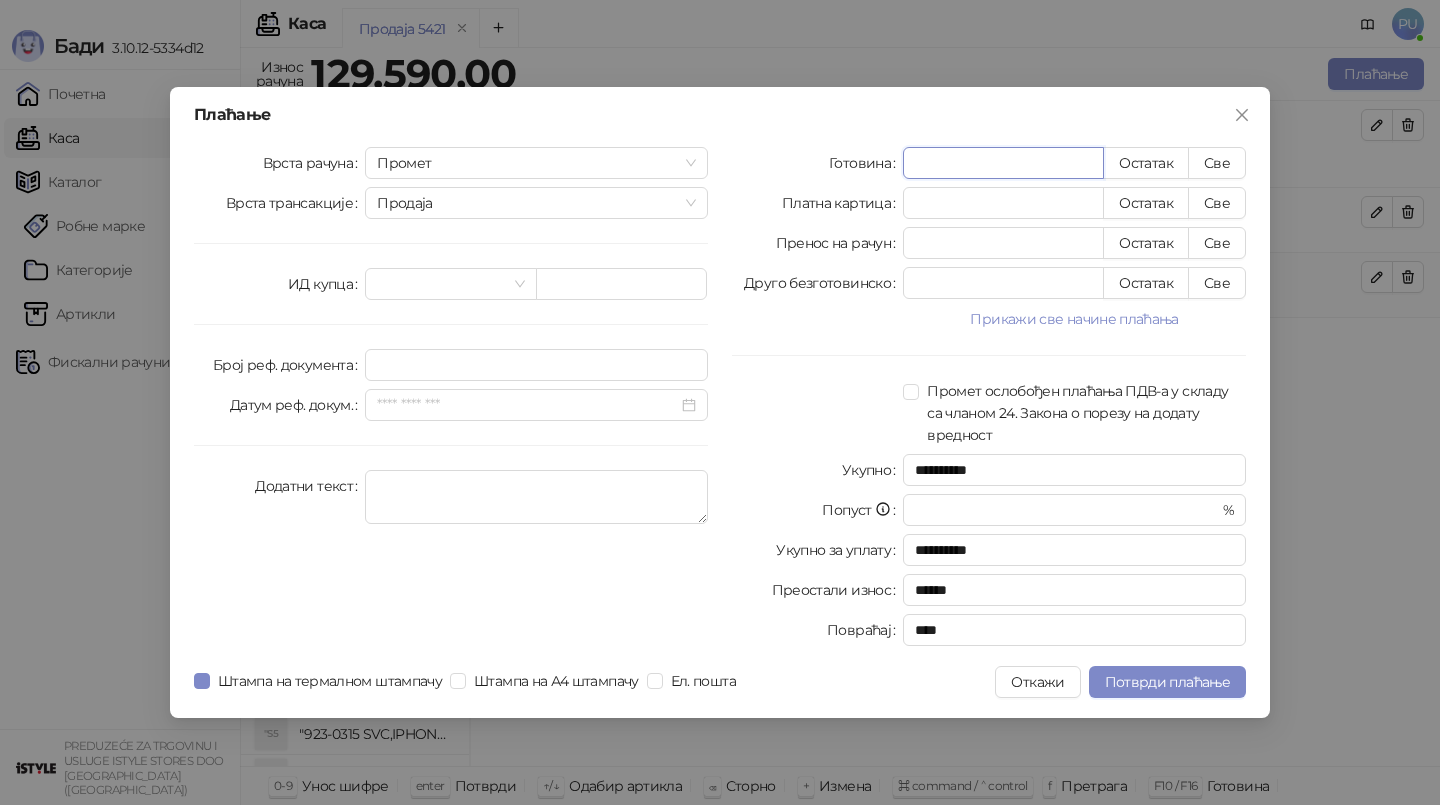 click on "****" at bounding box center [1003, 163] 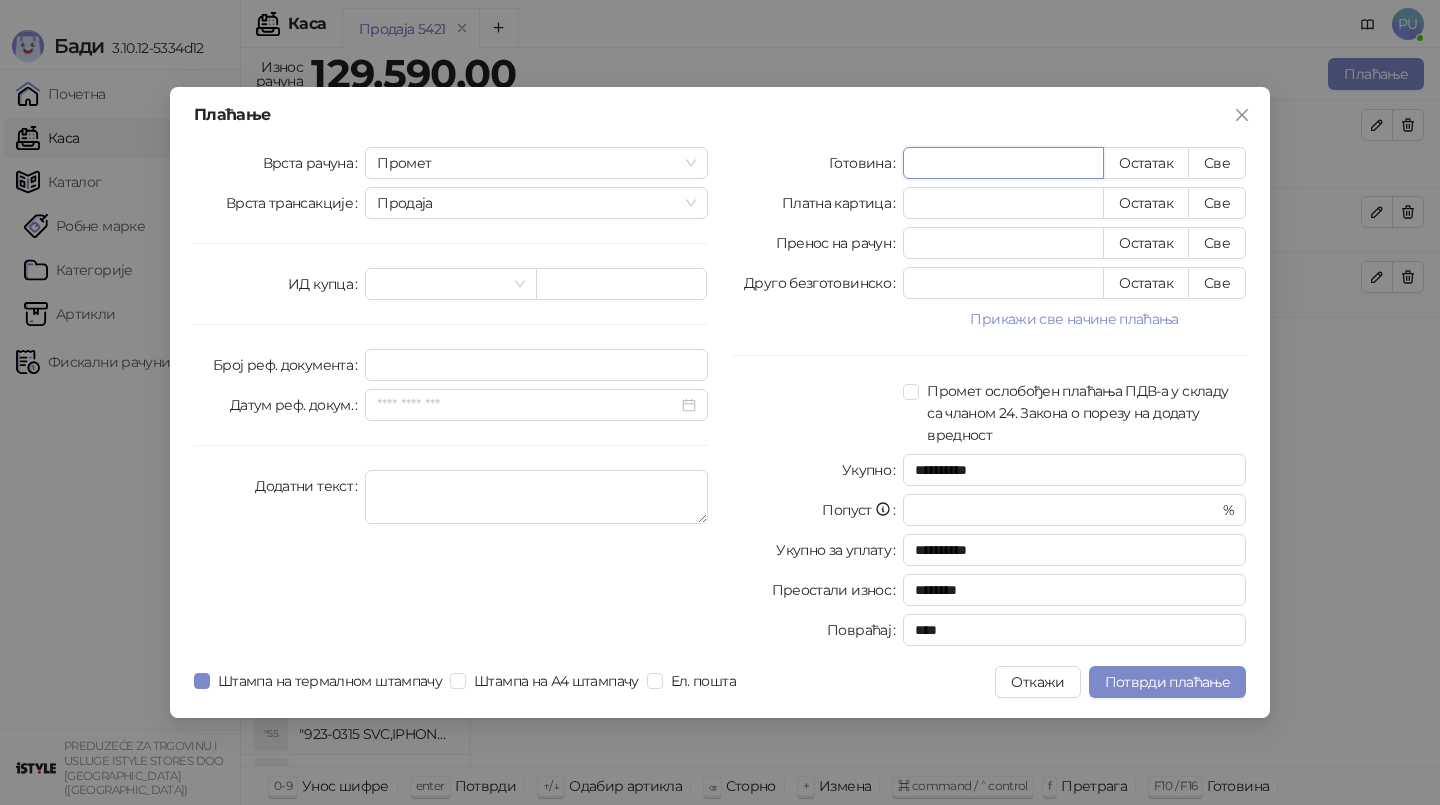 type on "**" 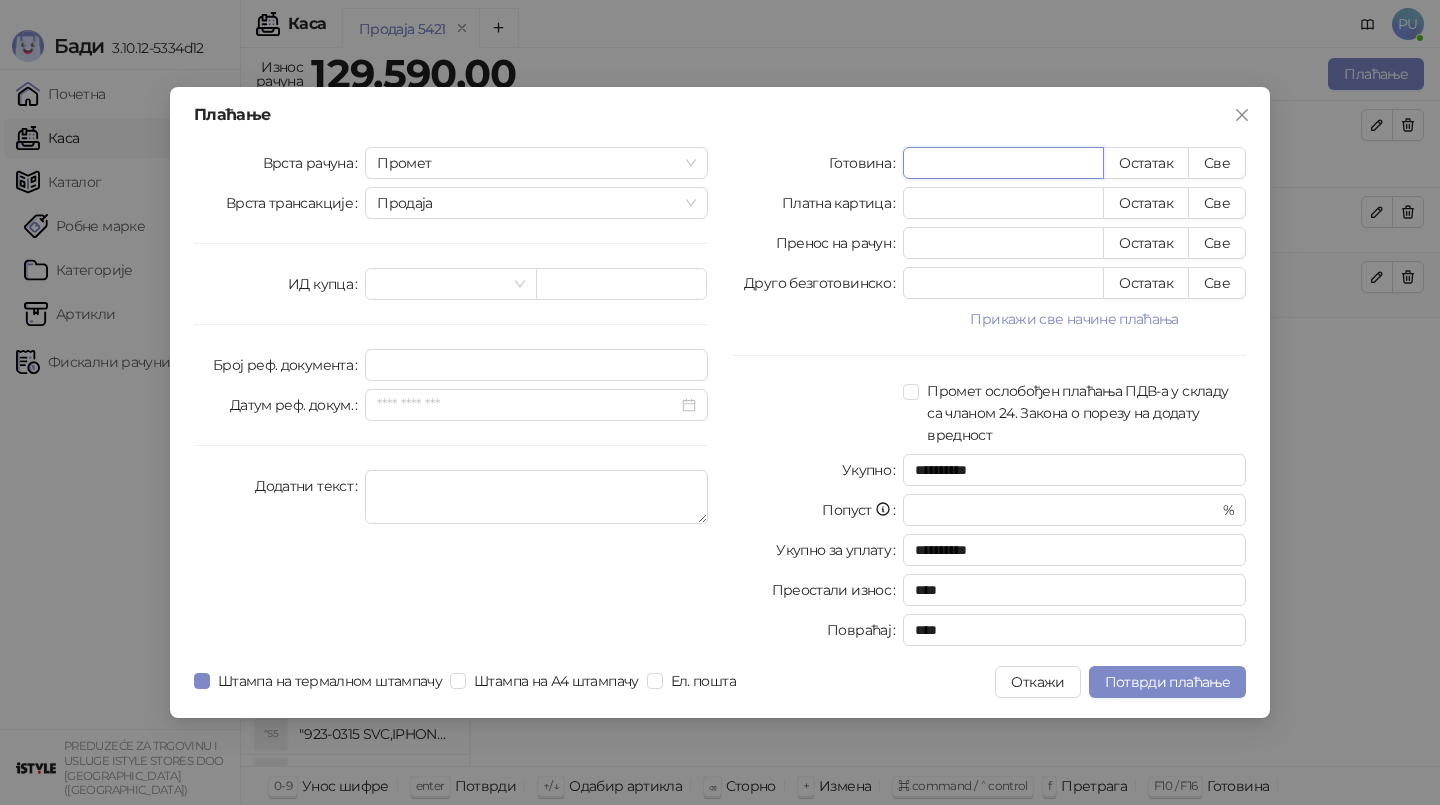 type on "*****" 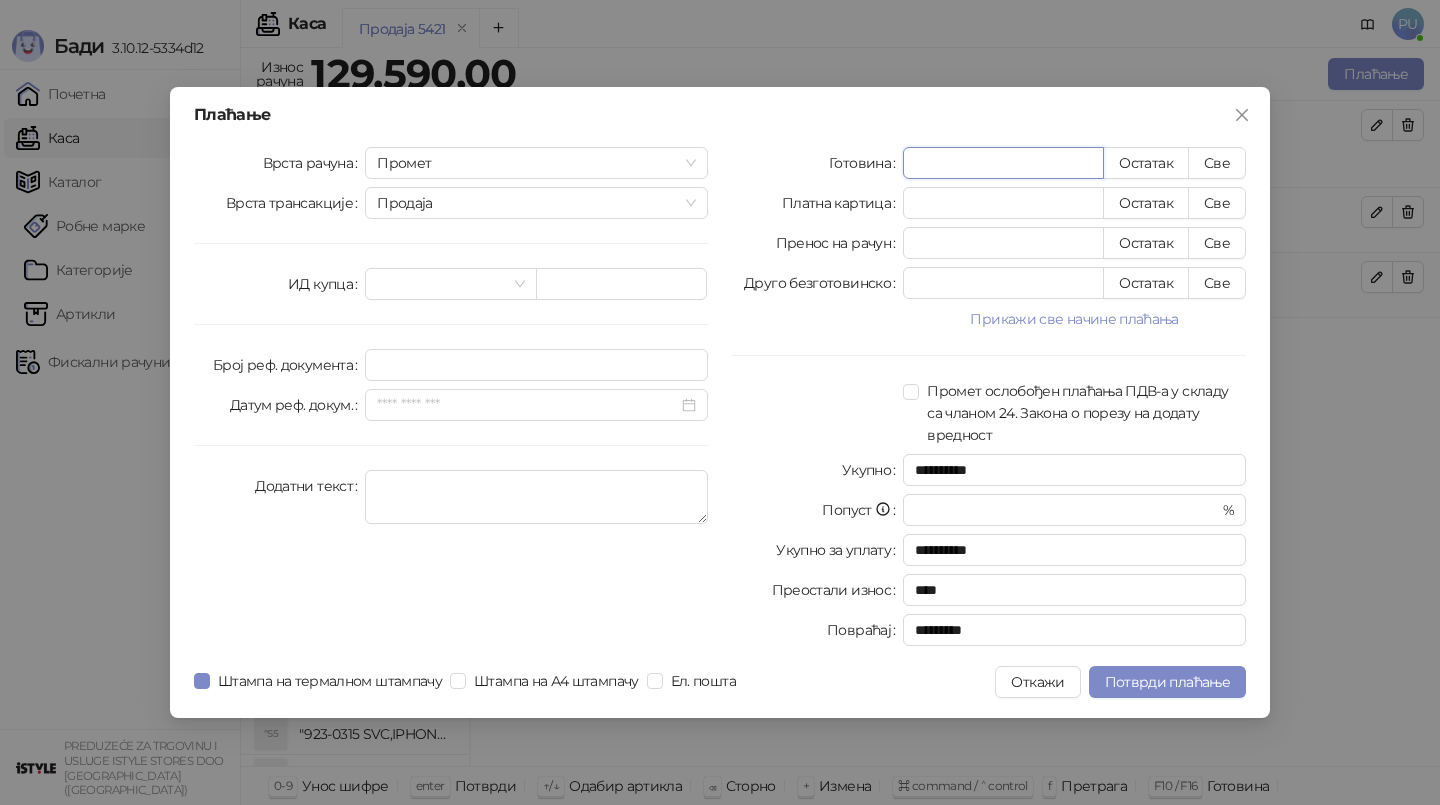 type on "****" 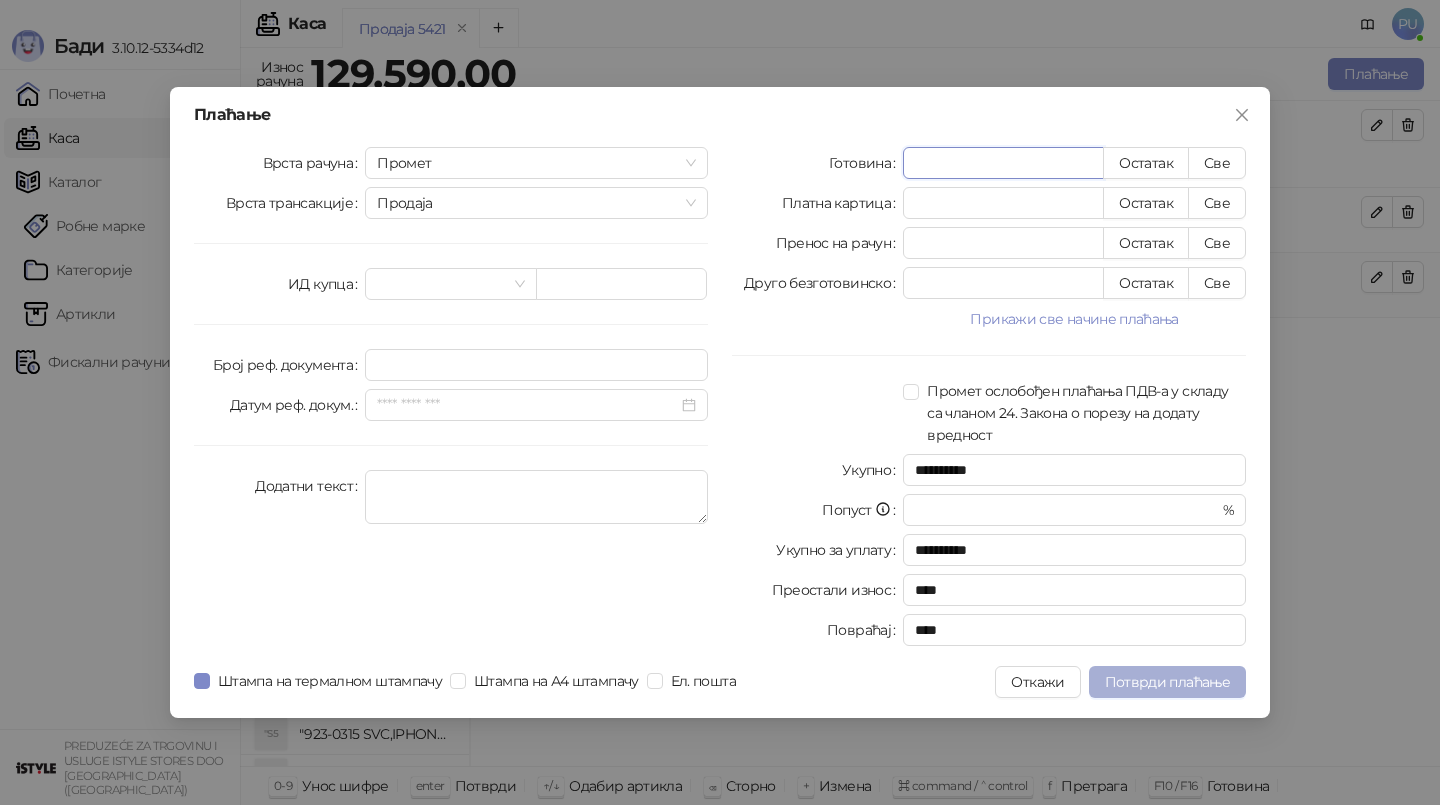type on "****" 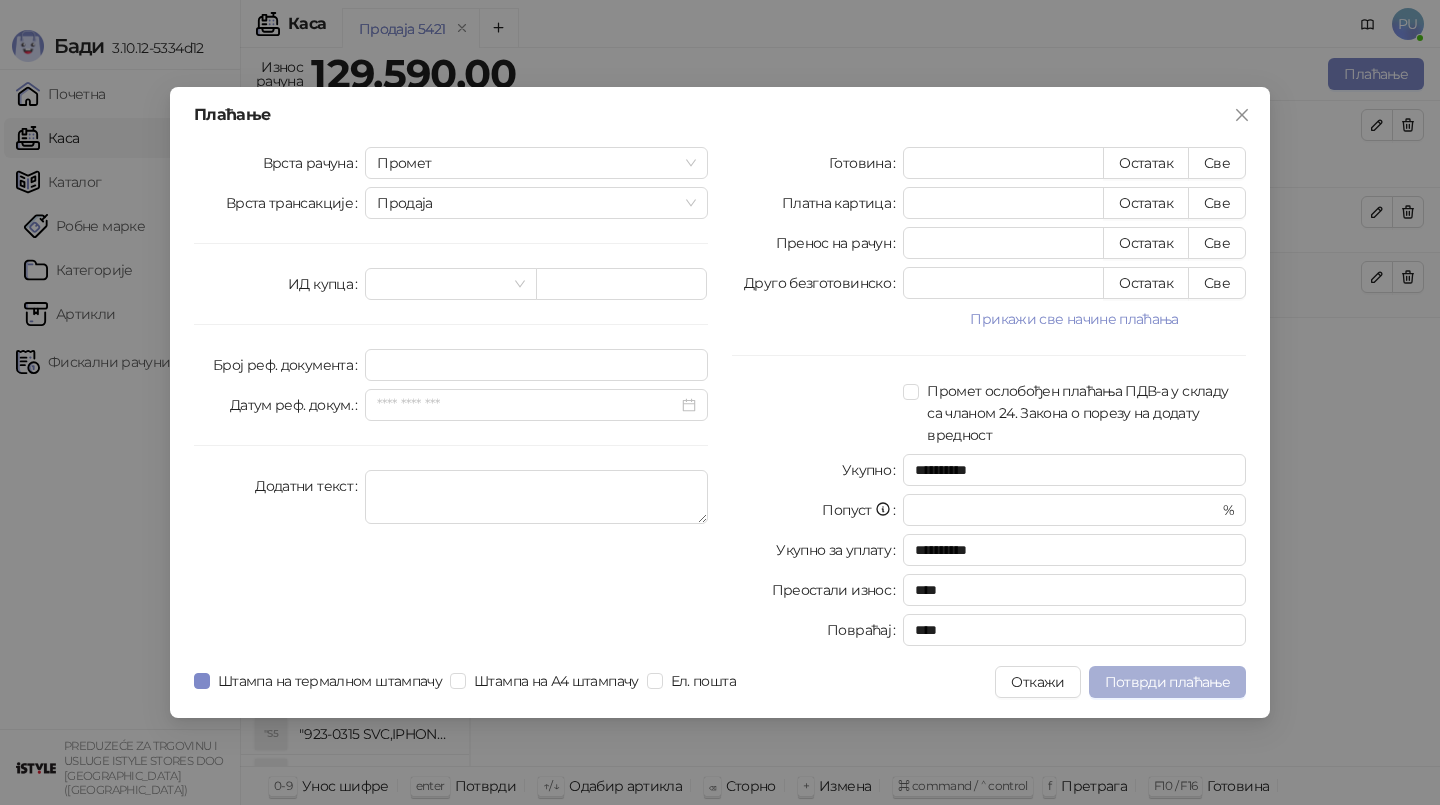 click on "Потврди плаћање" at bounding box center (1167, 682) 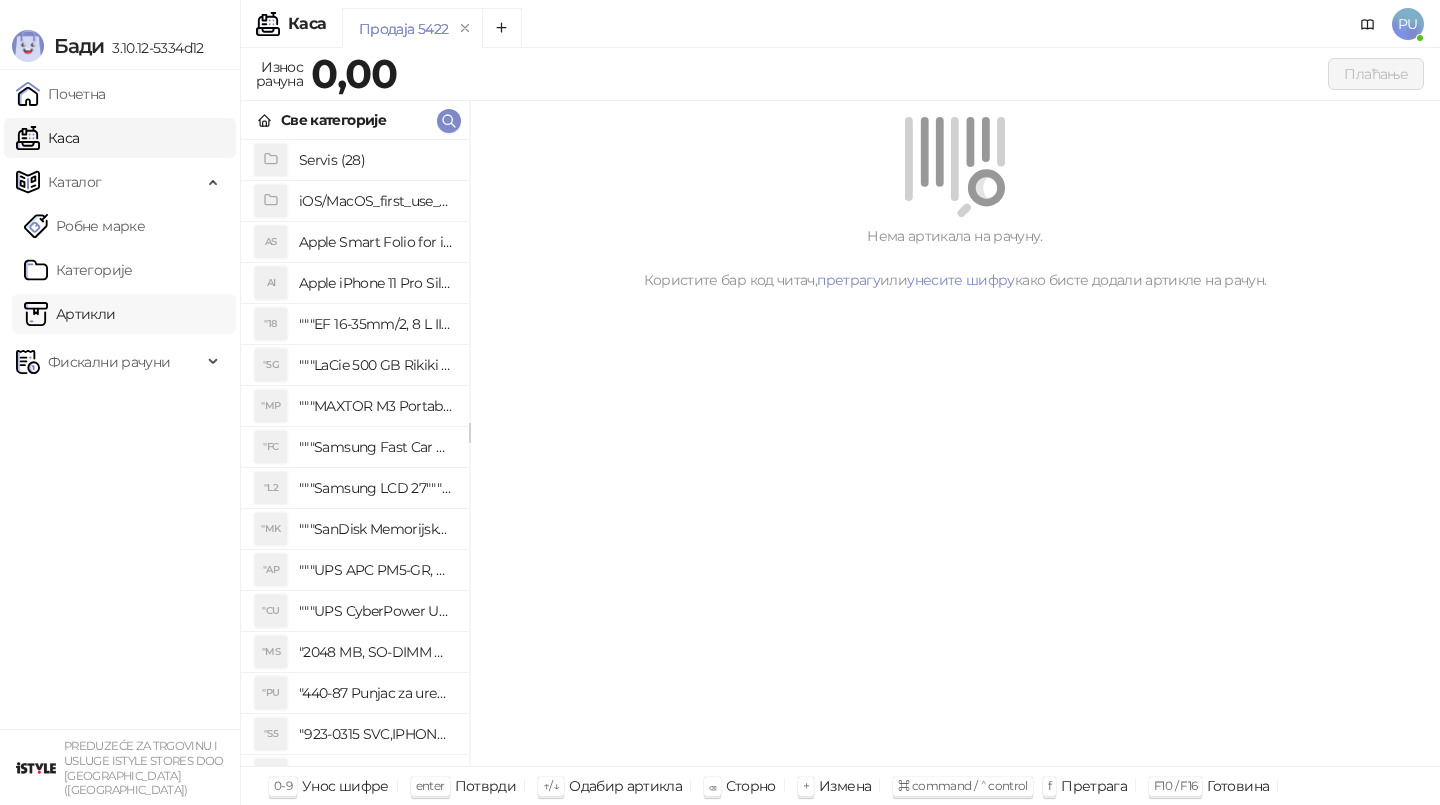 click on "Артикли" at bounding box center (70, 314) 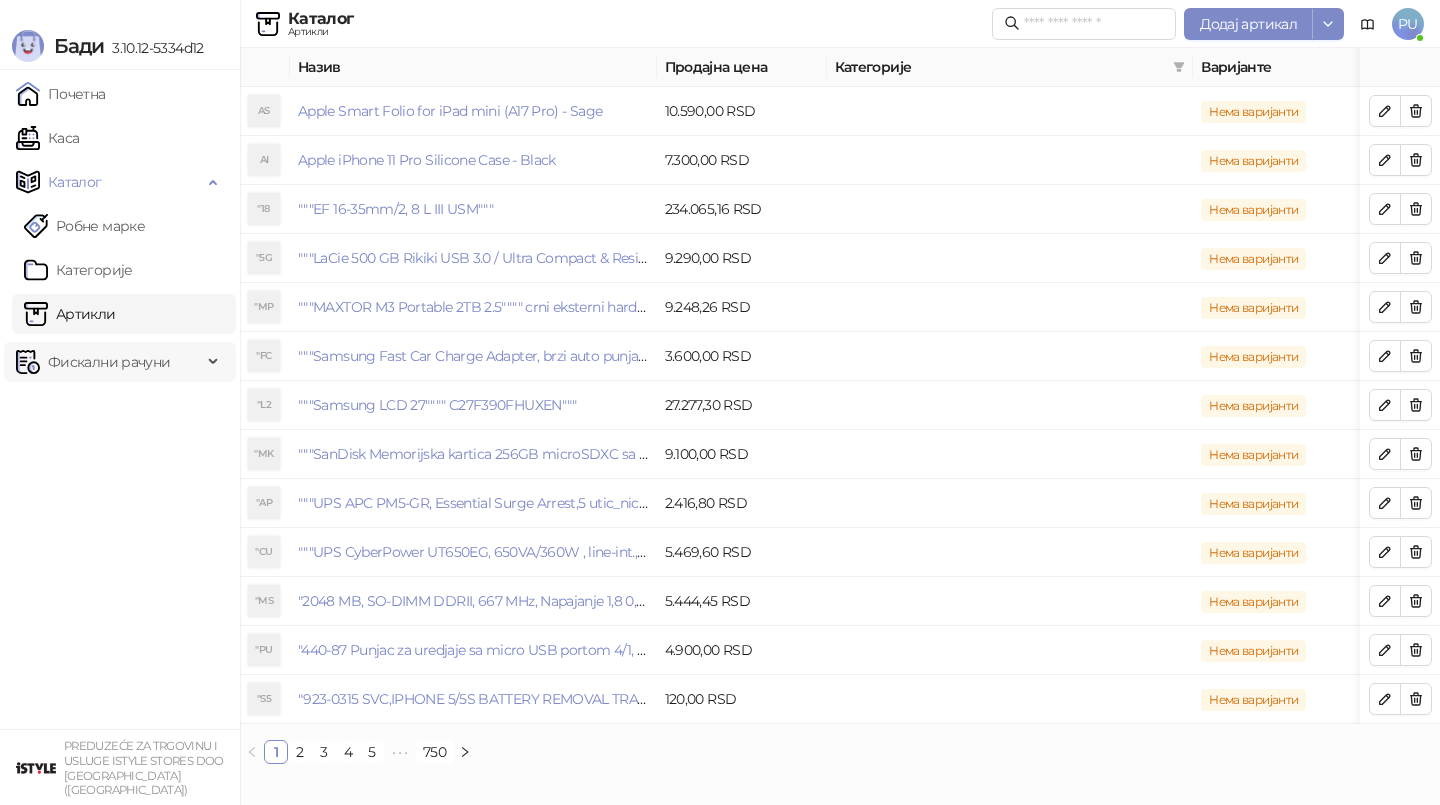 click on "Фискални рачуни" at bounding box center (109, 362) 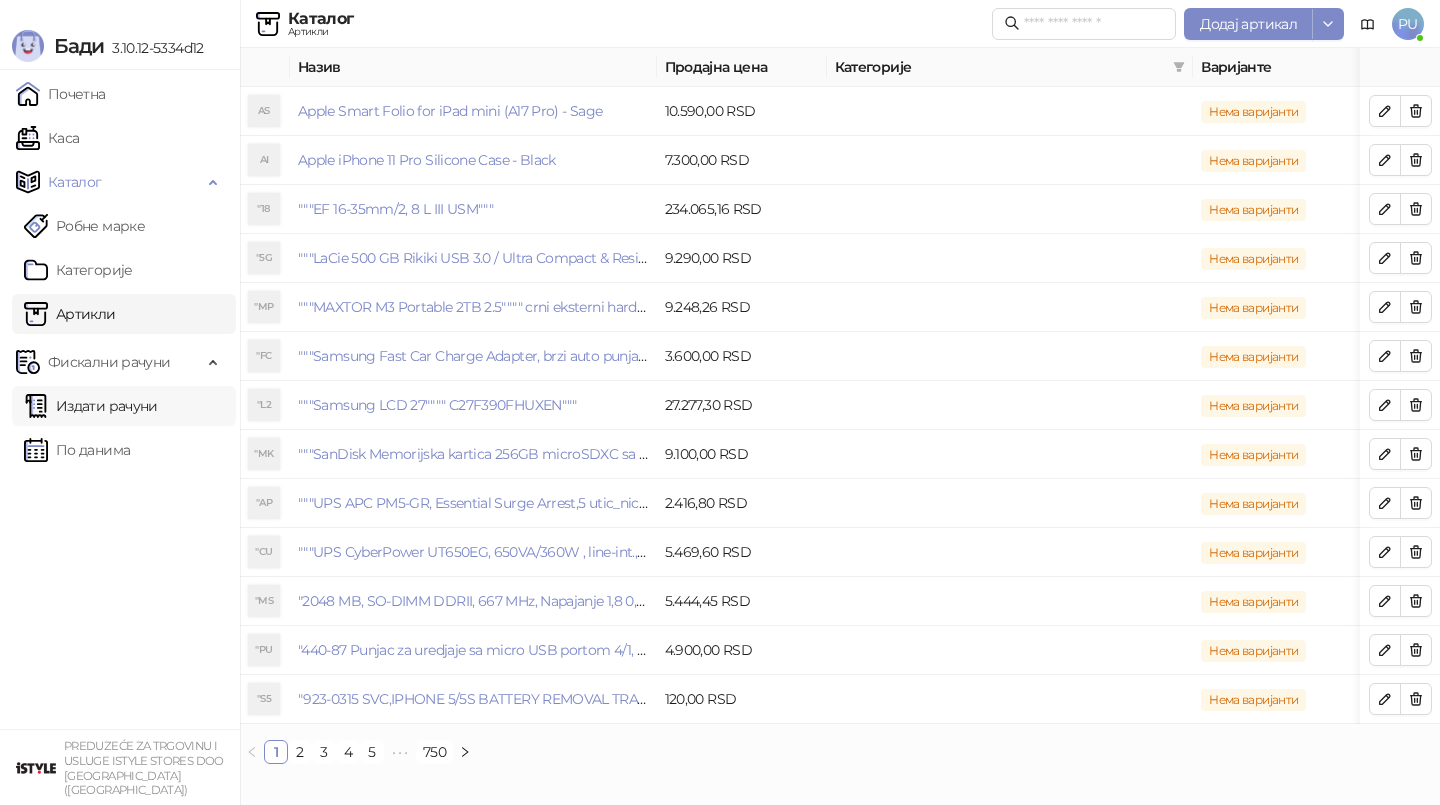 click on "Издати рачуни" at bounding box center [91, 406] 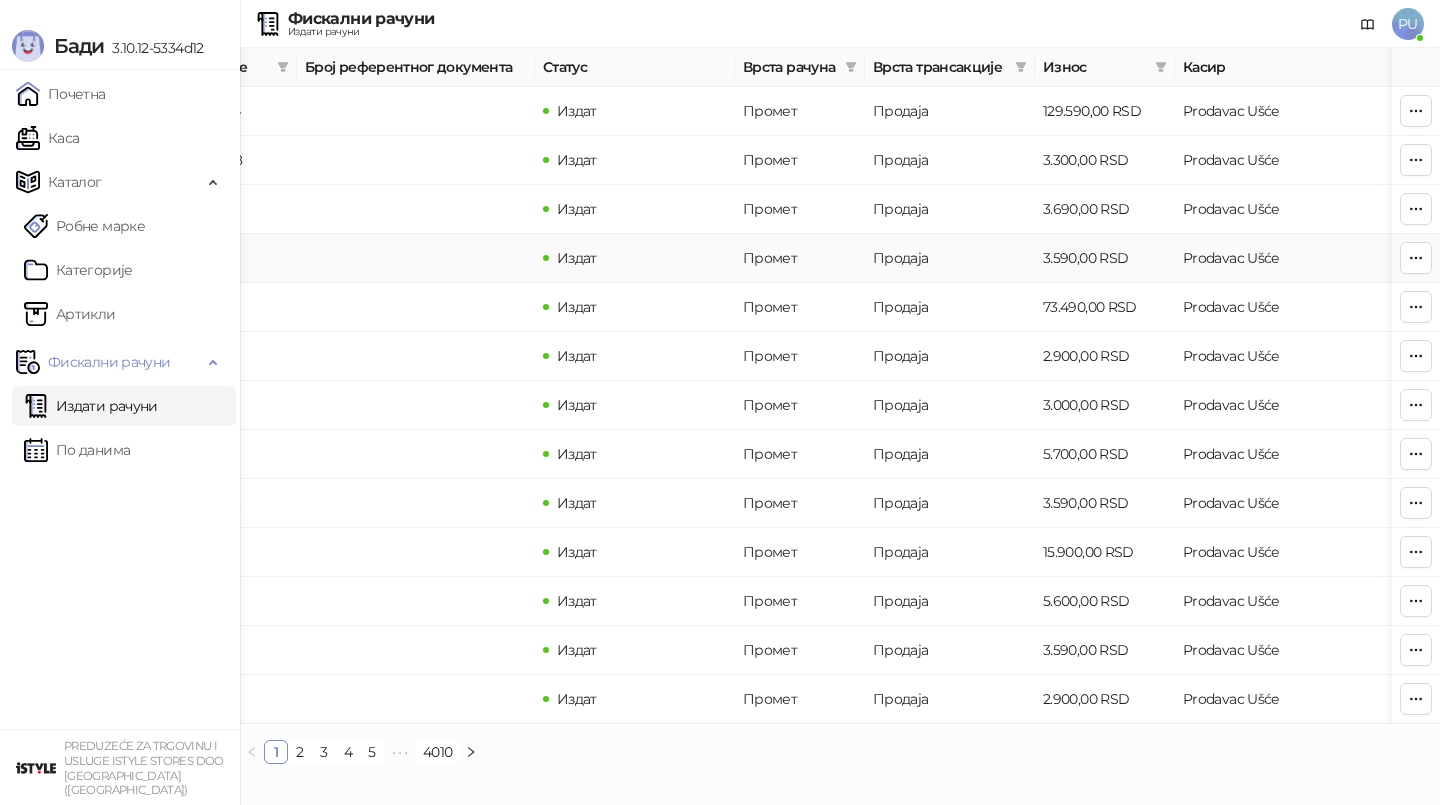 scroll, scrollTop: 0, scrollLeft: 0, axis: both 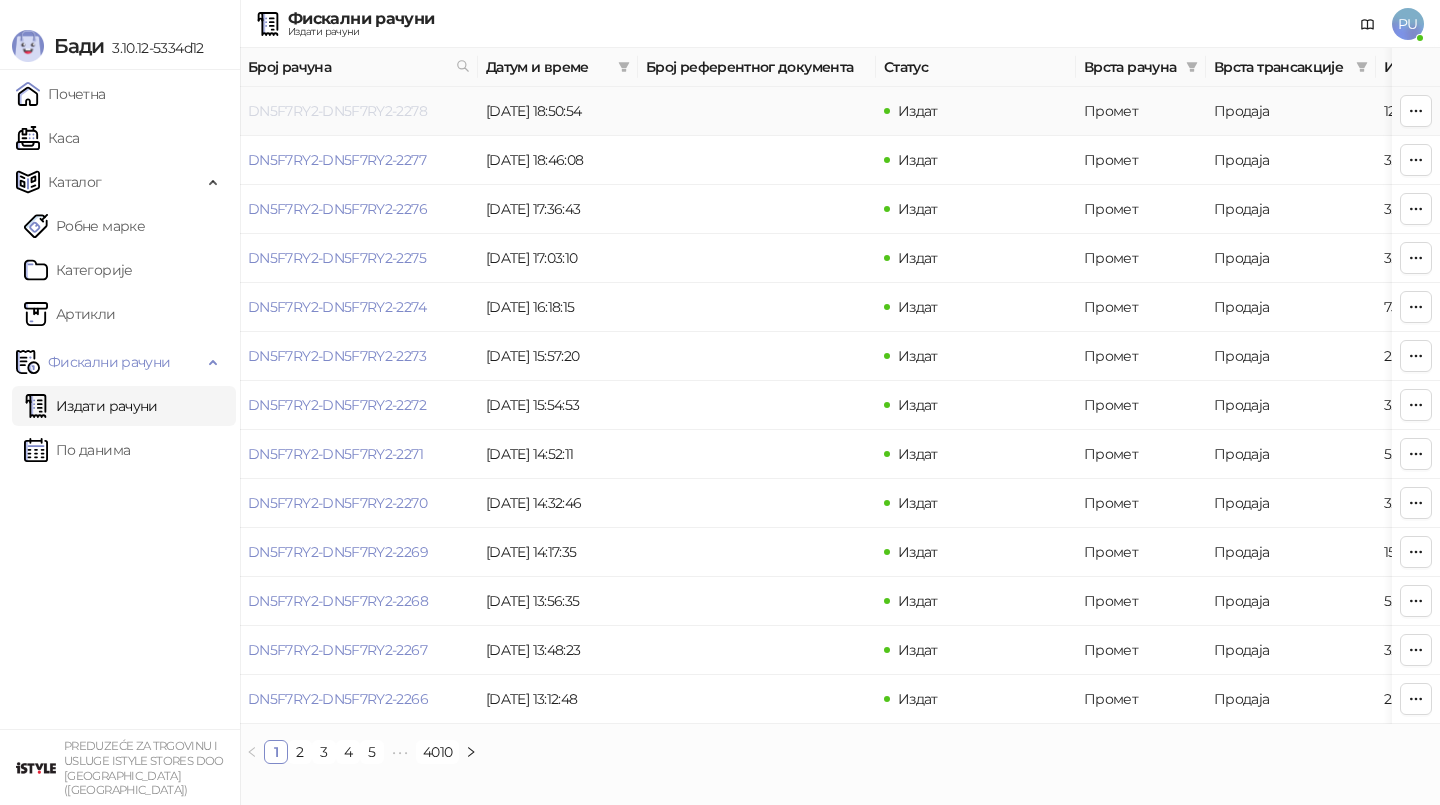 click on "DN5F7RY2-DN5F7RY2-2278" at bounding box center (337, 111) 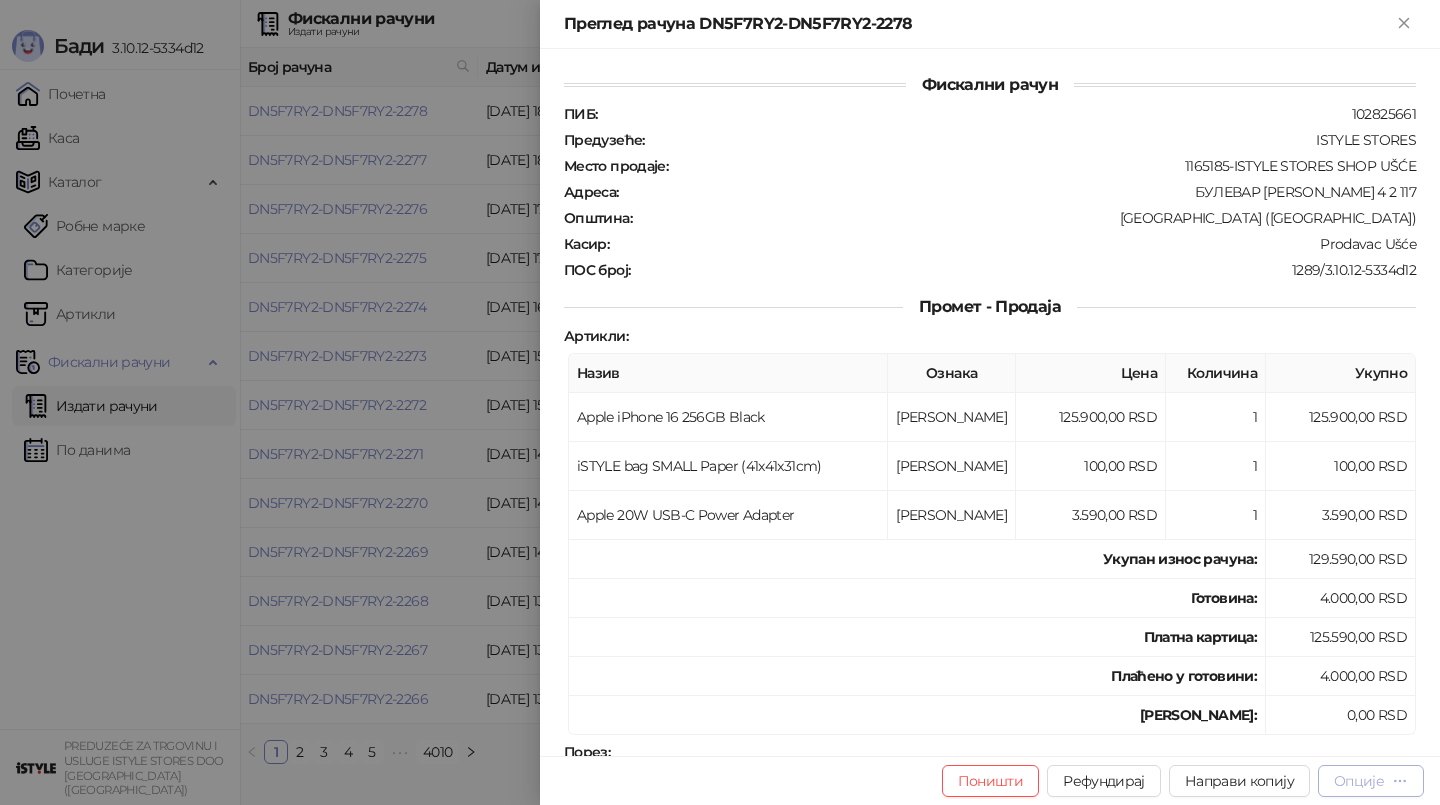 click on "Опције" at bounding box center [1371, 780] 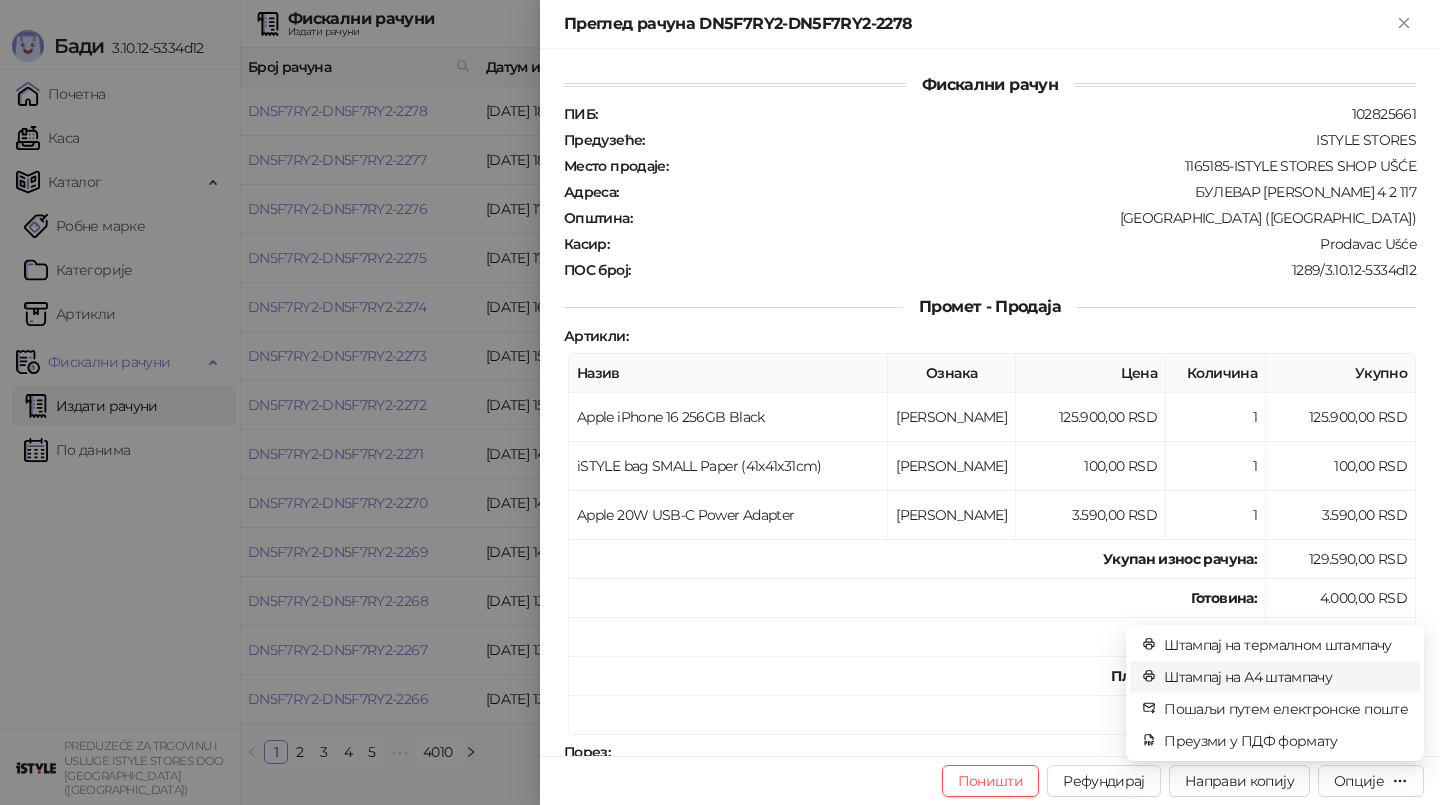 click on "Штампај на А4 штампачу" at bounding box center [1286, 677] 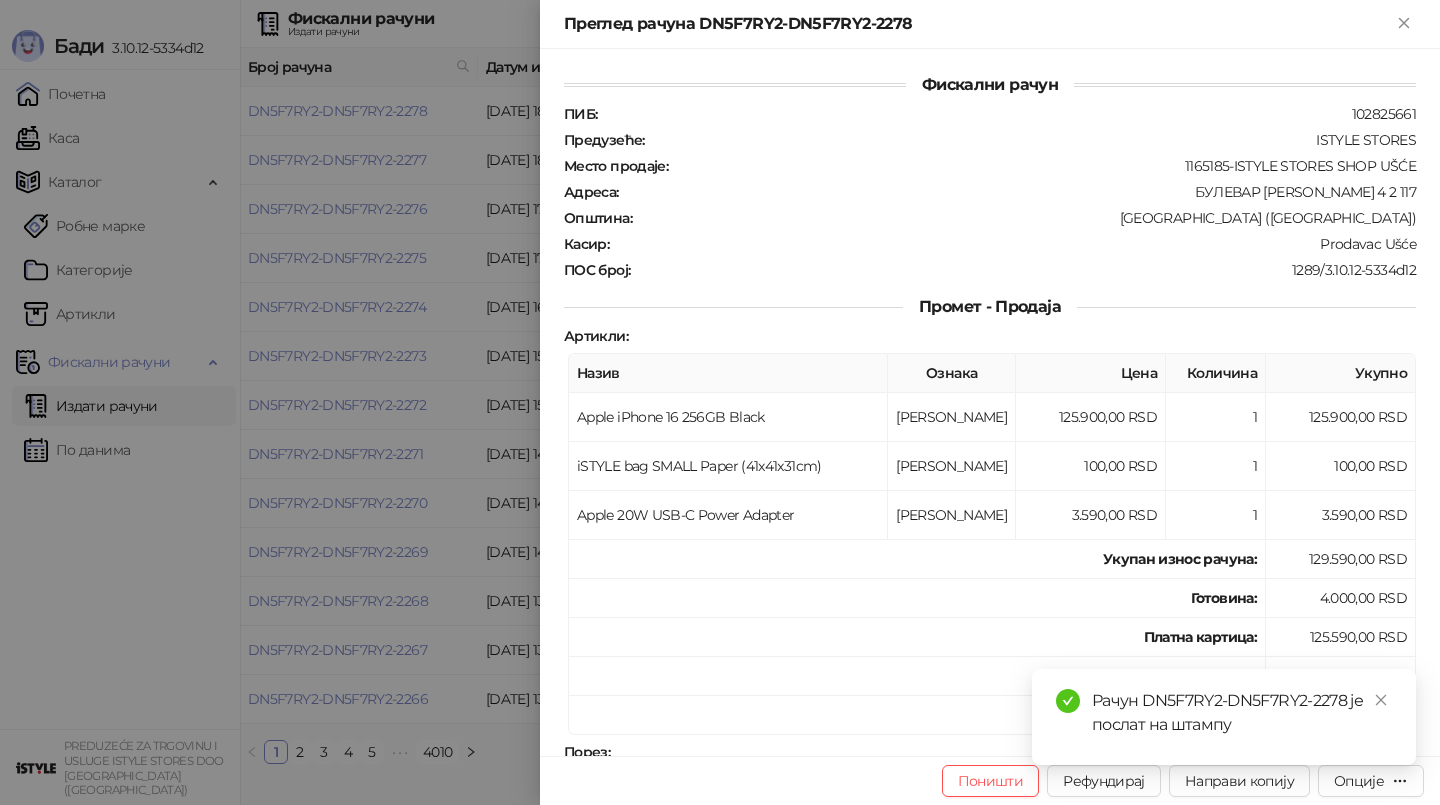 click on "Рачун DN5F7RY2-DN5F7RY2-2278 је послат на штампу" at bounding box center [1224, 717] 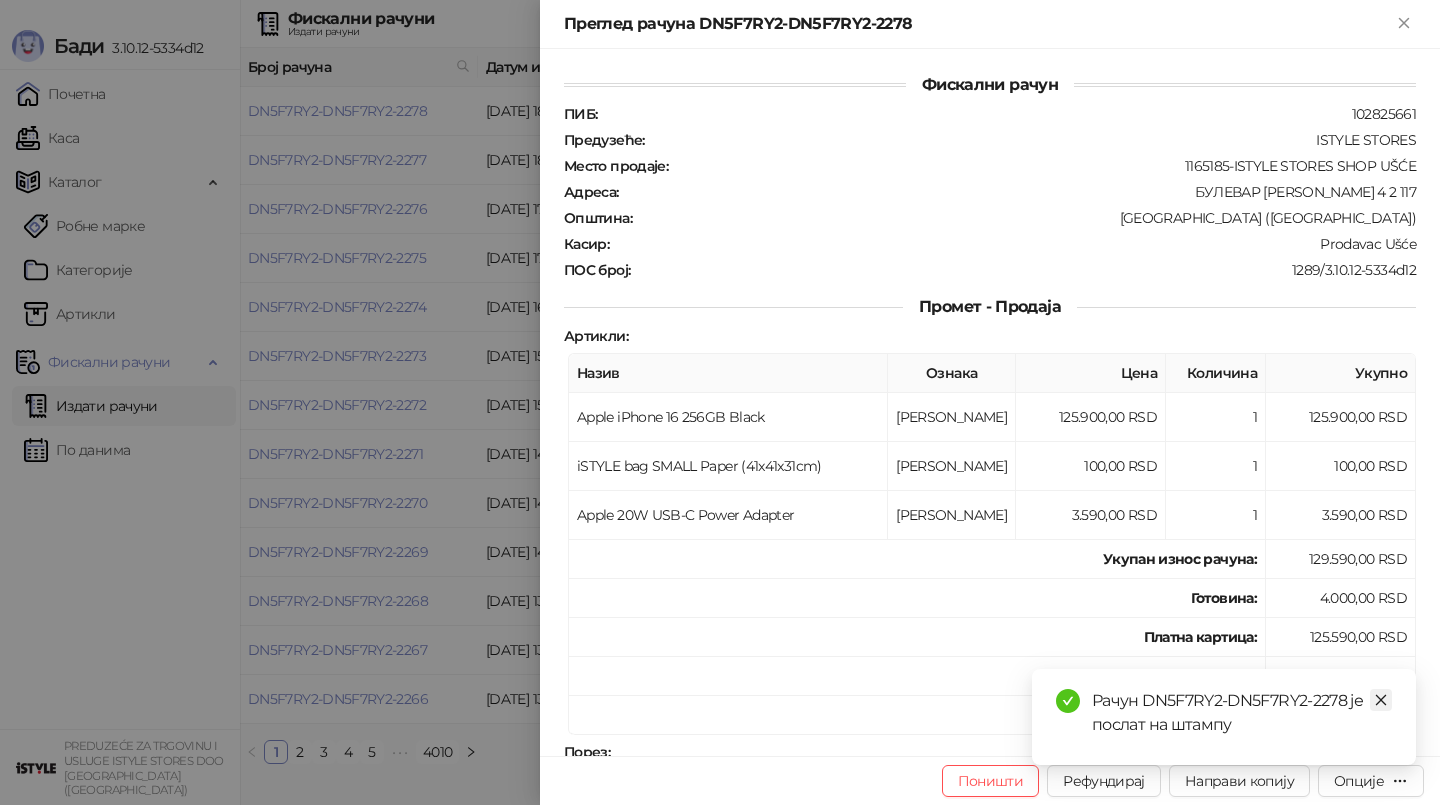 click at bounding box center [1381, 700] 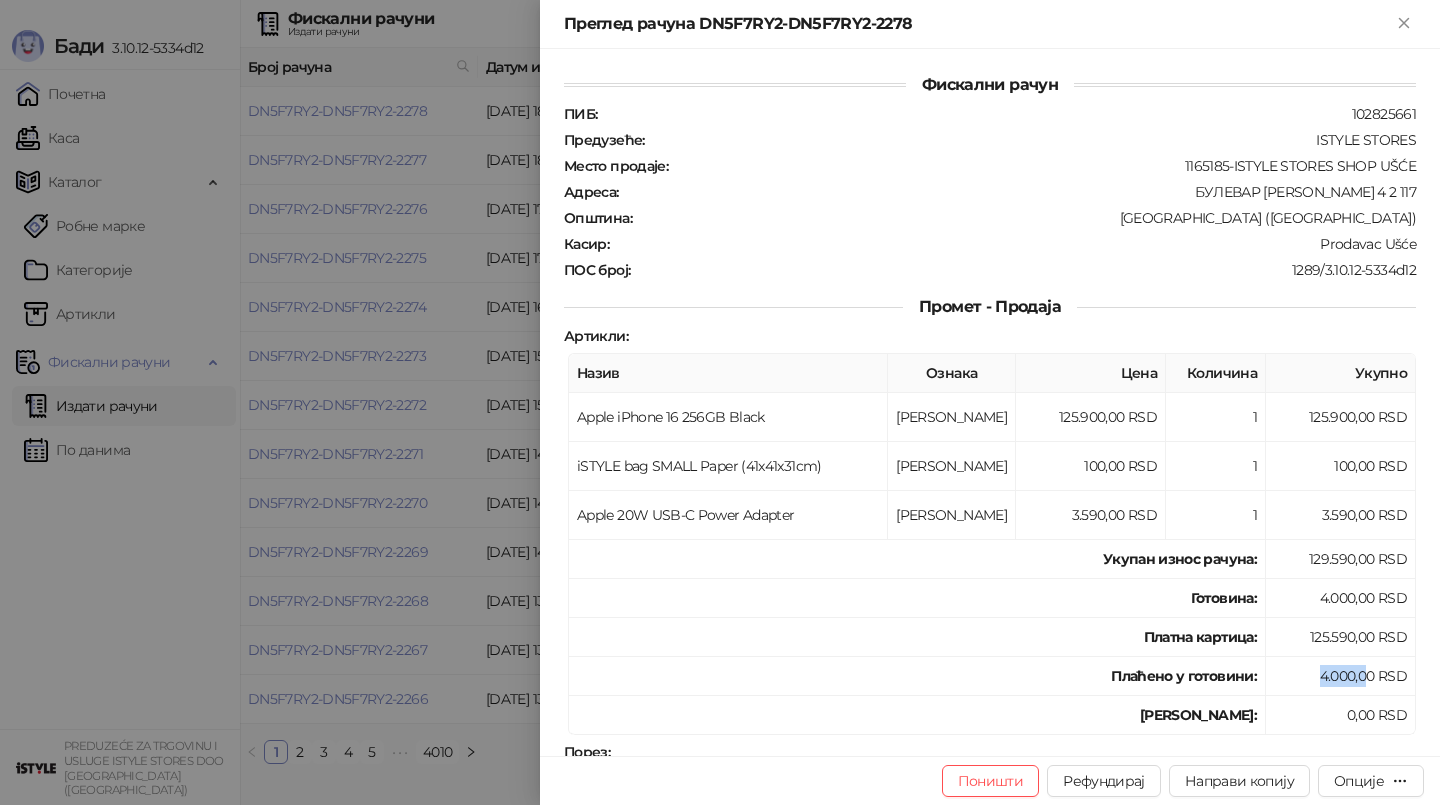 drag, startPoint x: 1321, startPoint y: 660, endPoint x: 1370, endPoint y: 663, distance: 49.09175 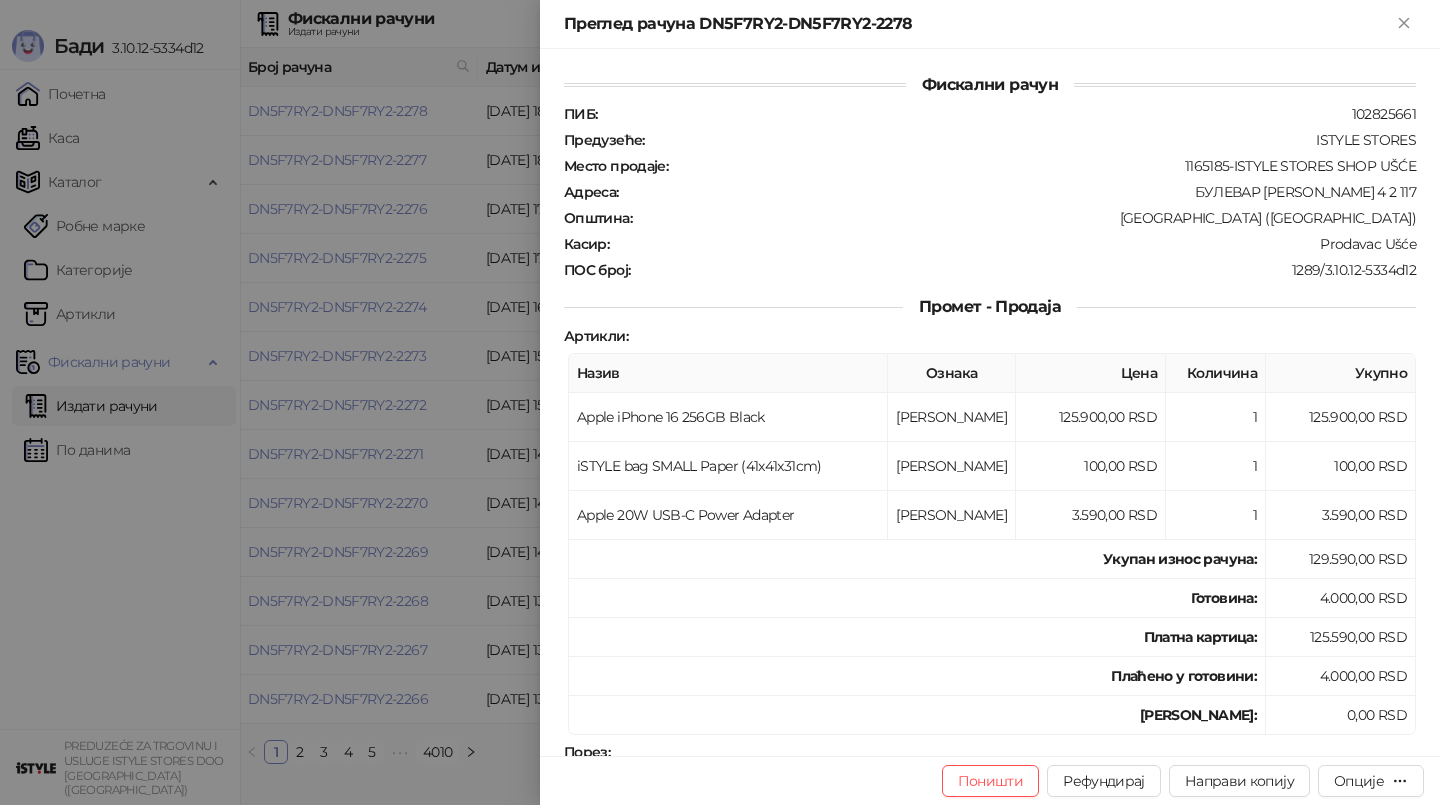 click on "4.000,00 RSD" at bounding box center (1341, 676) 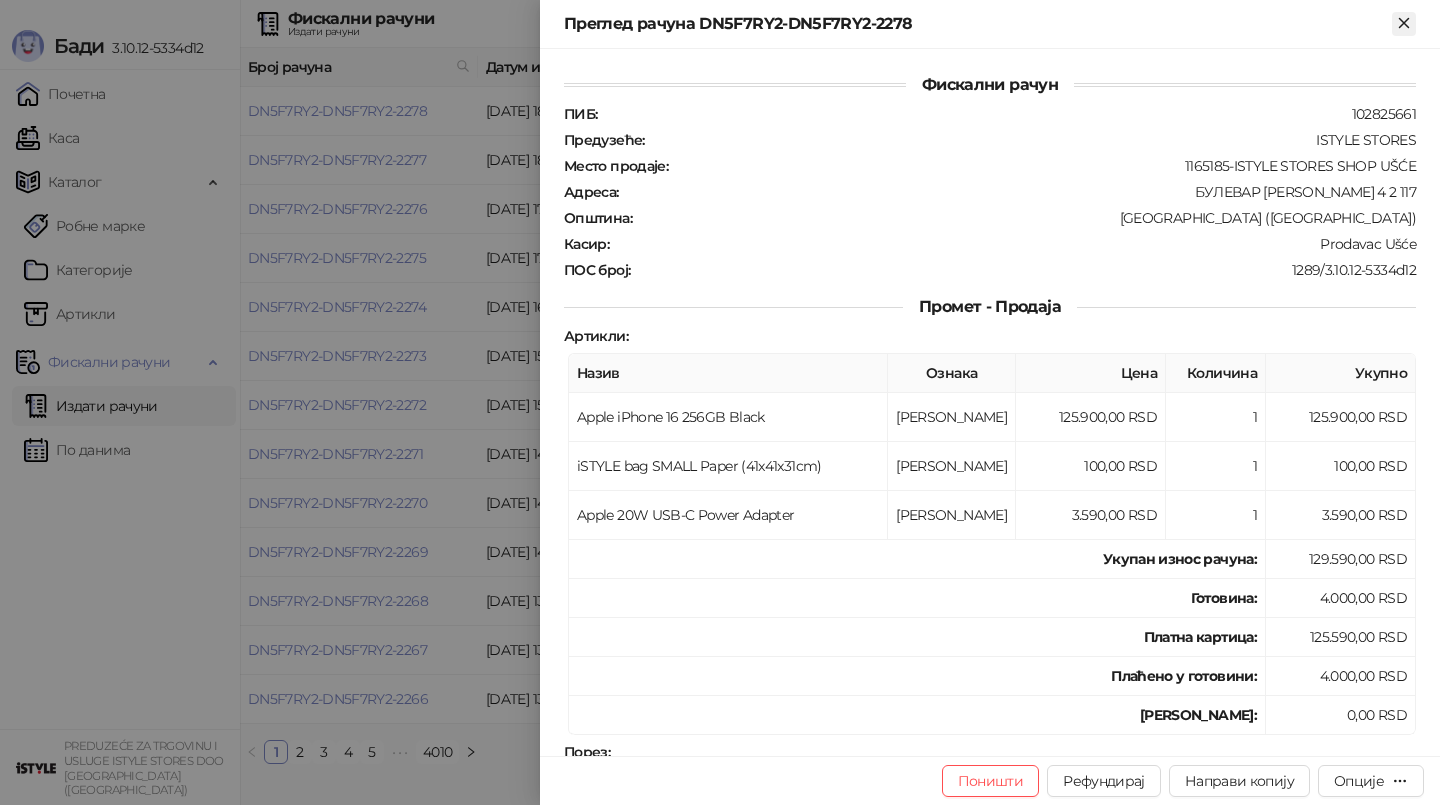 click 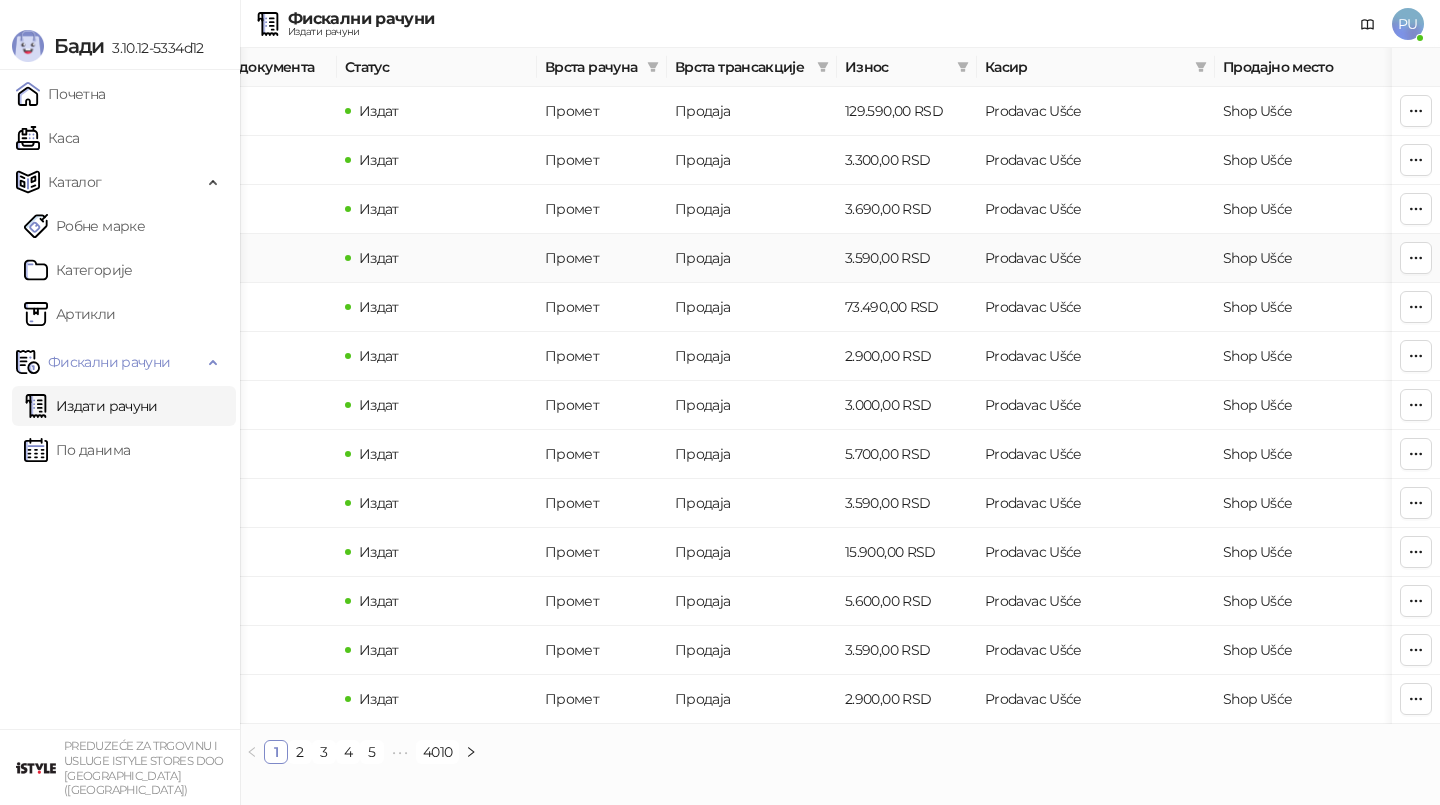 scroll, scrollTop: 0, scrollLeft: 0, axis: both 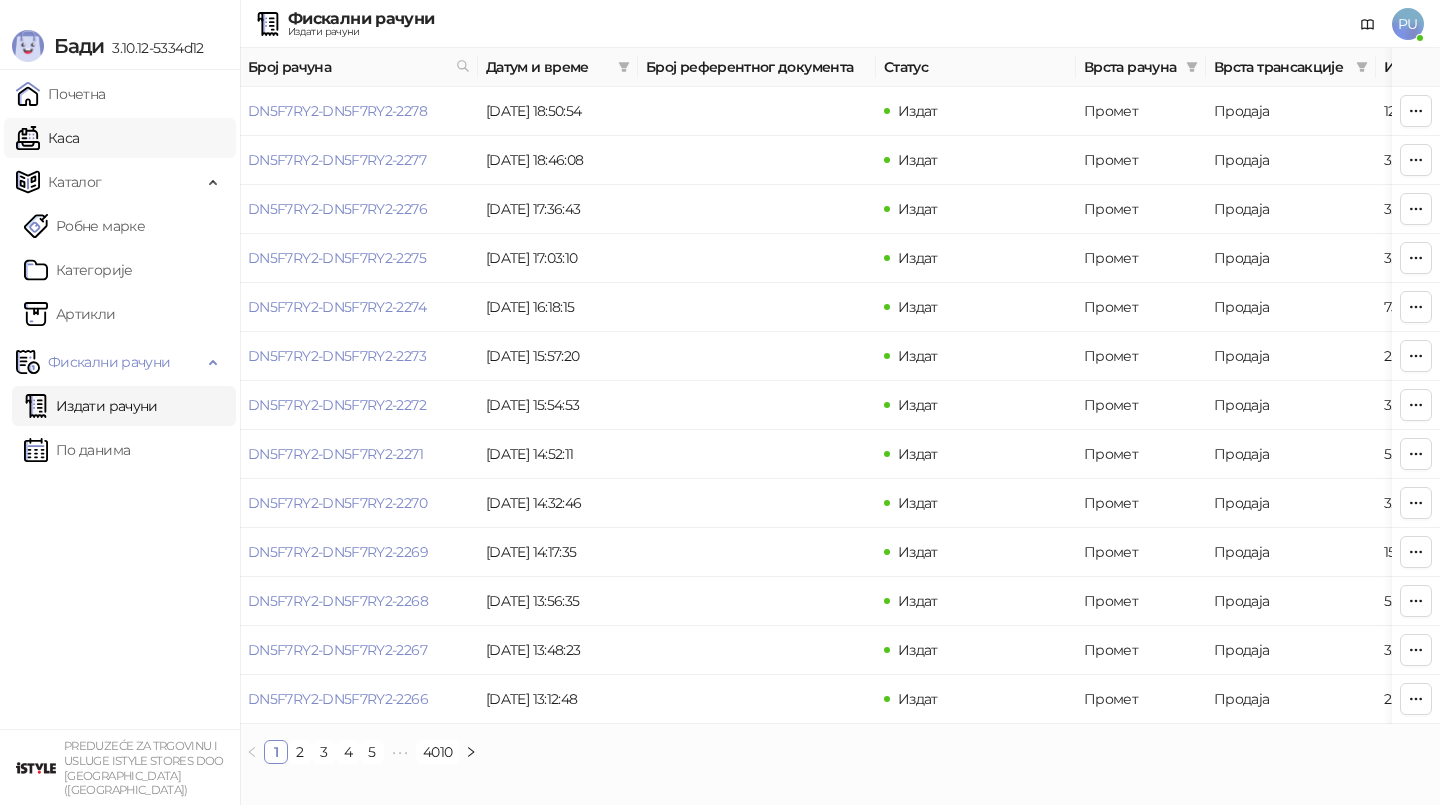 click on "Каса" at bounding box center [47, 138] 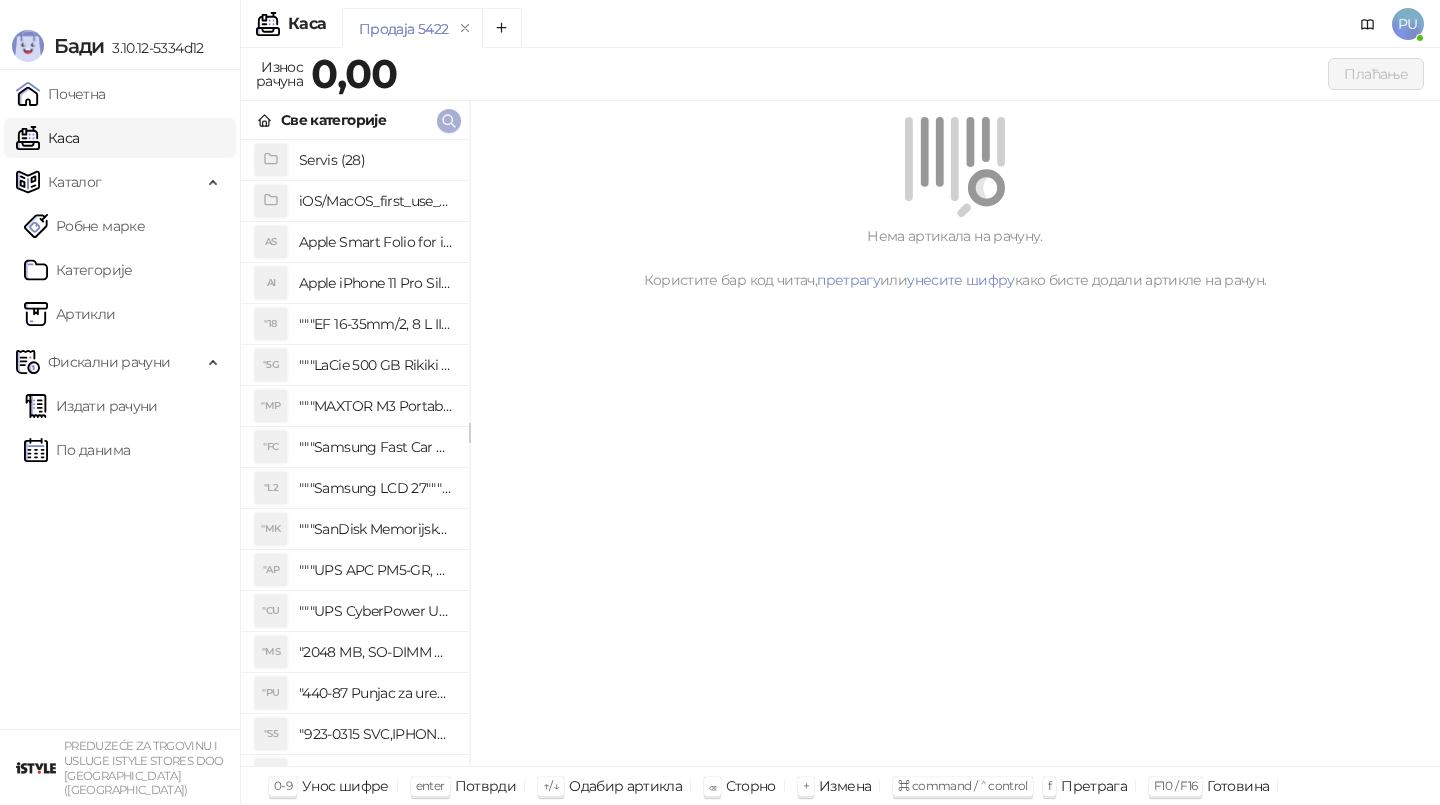 click 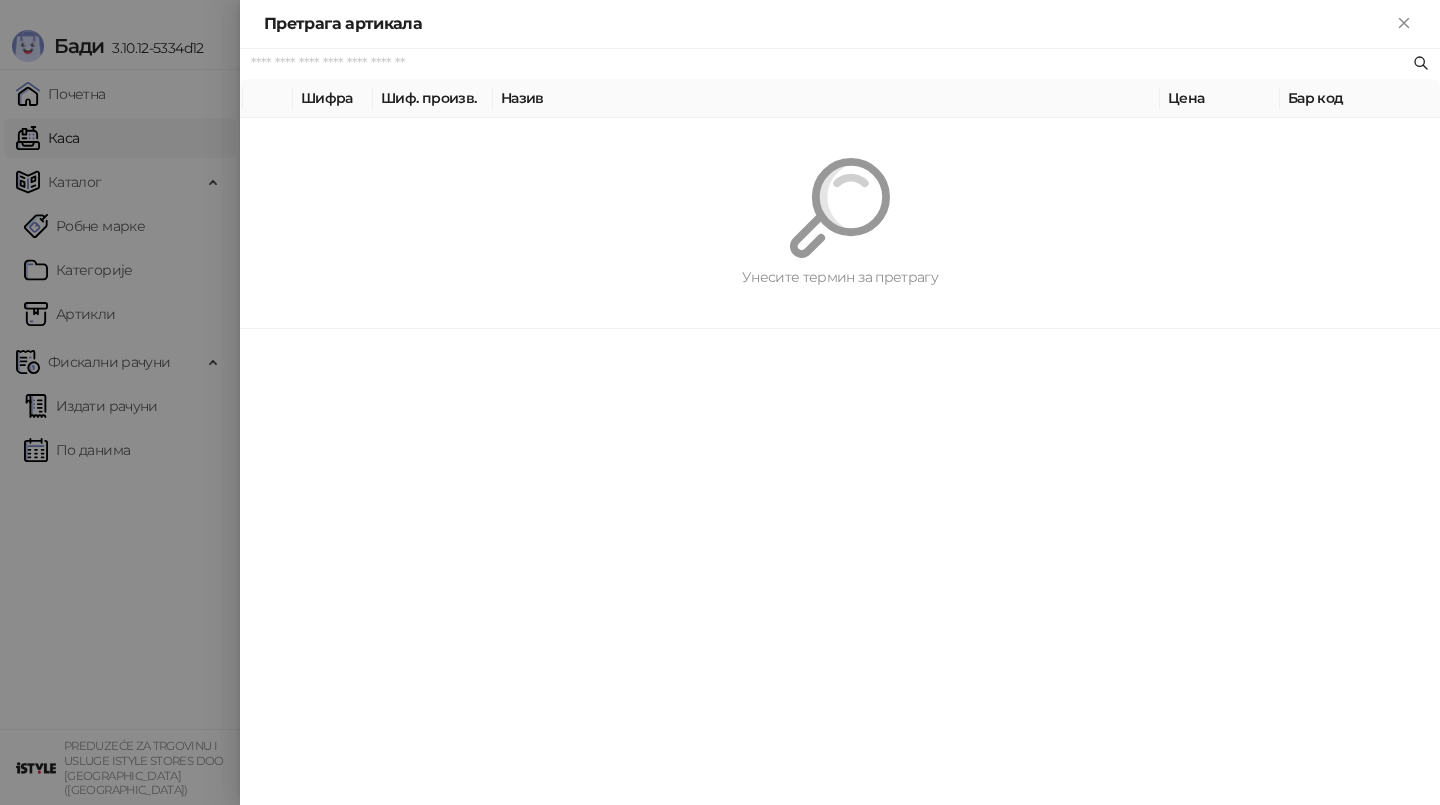 paste on "*********" 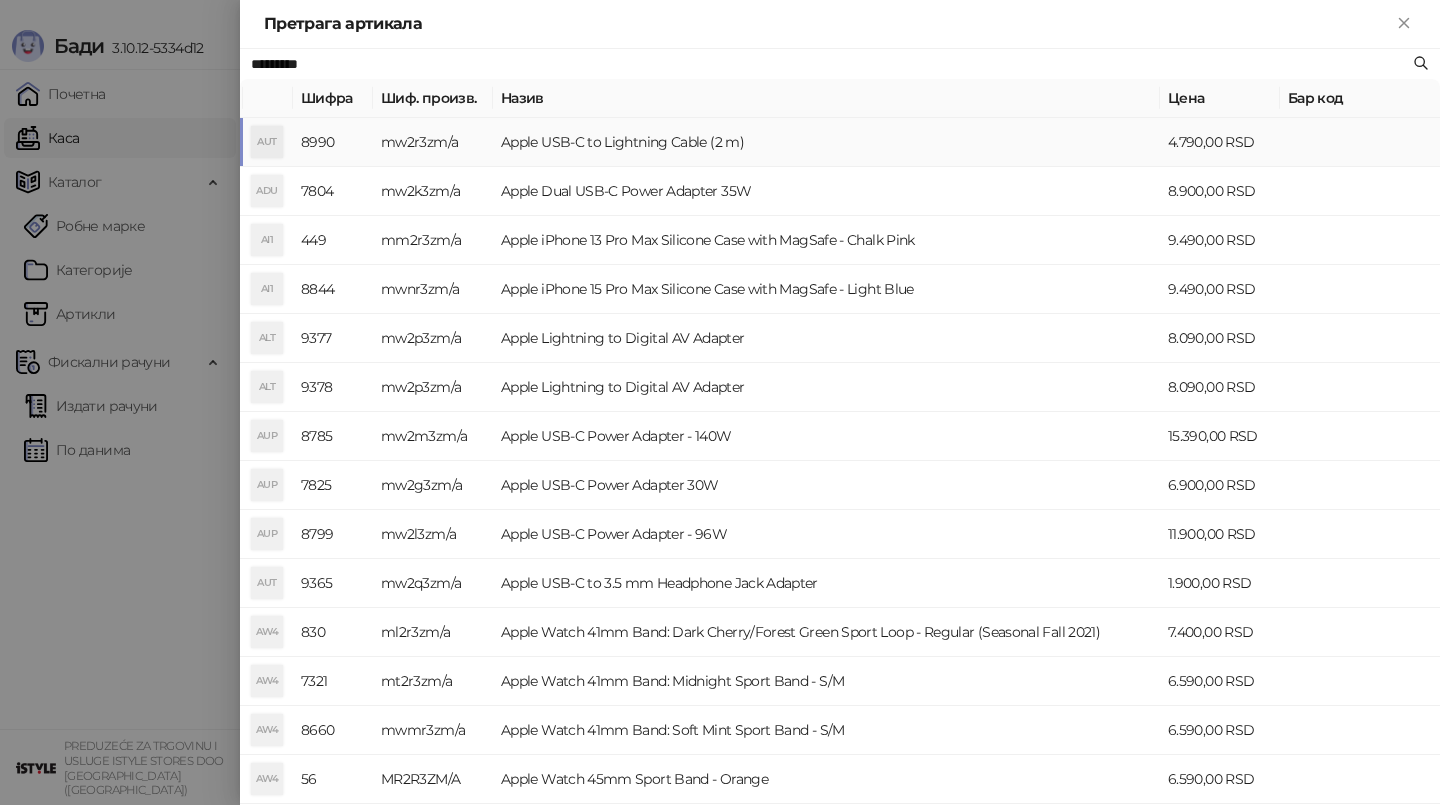 type on "*********" 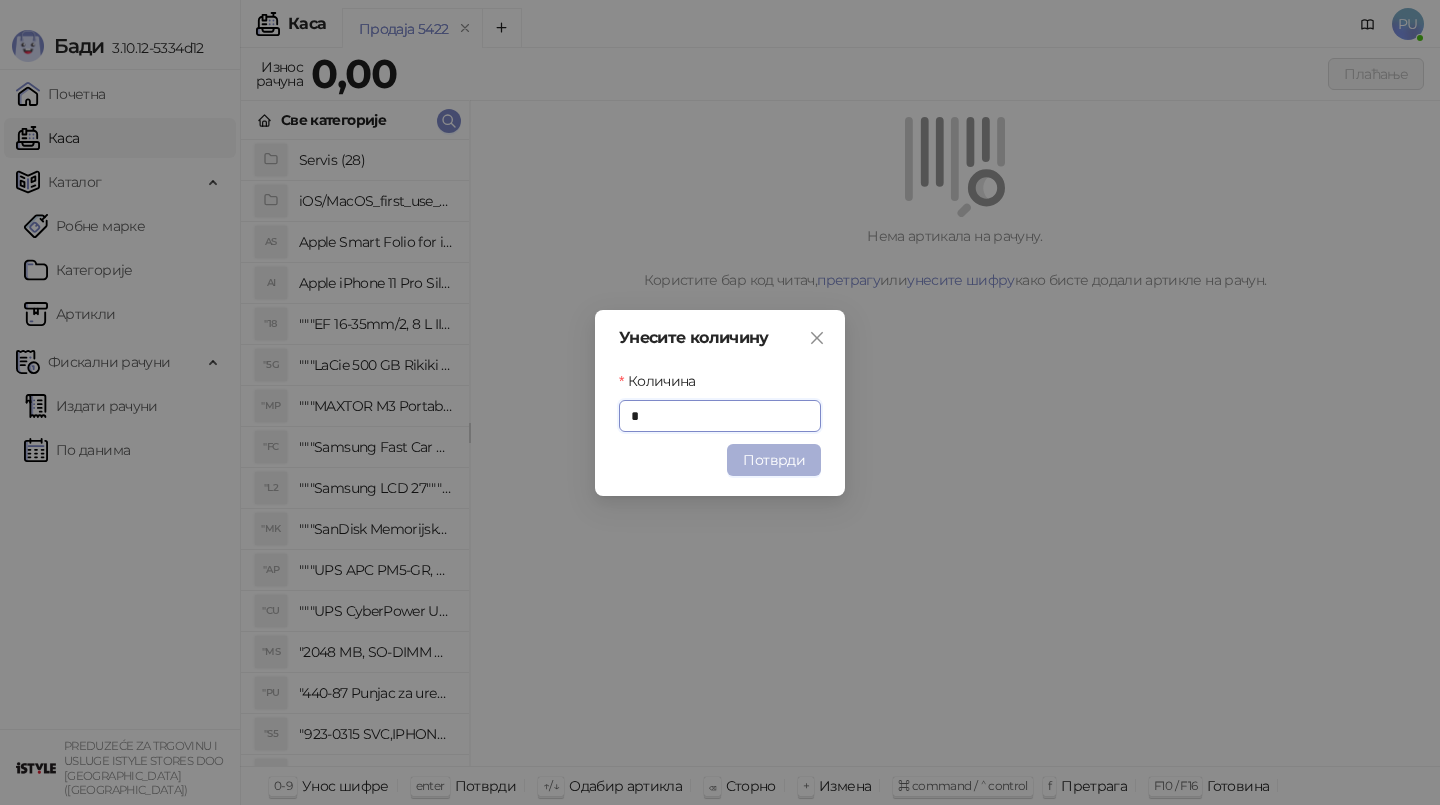 click on "Потврди" at bounding box center (774, 460) 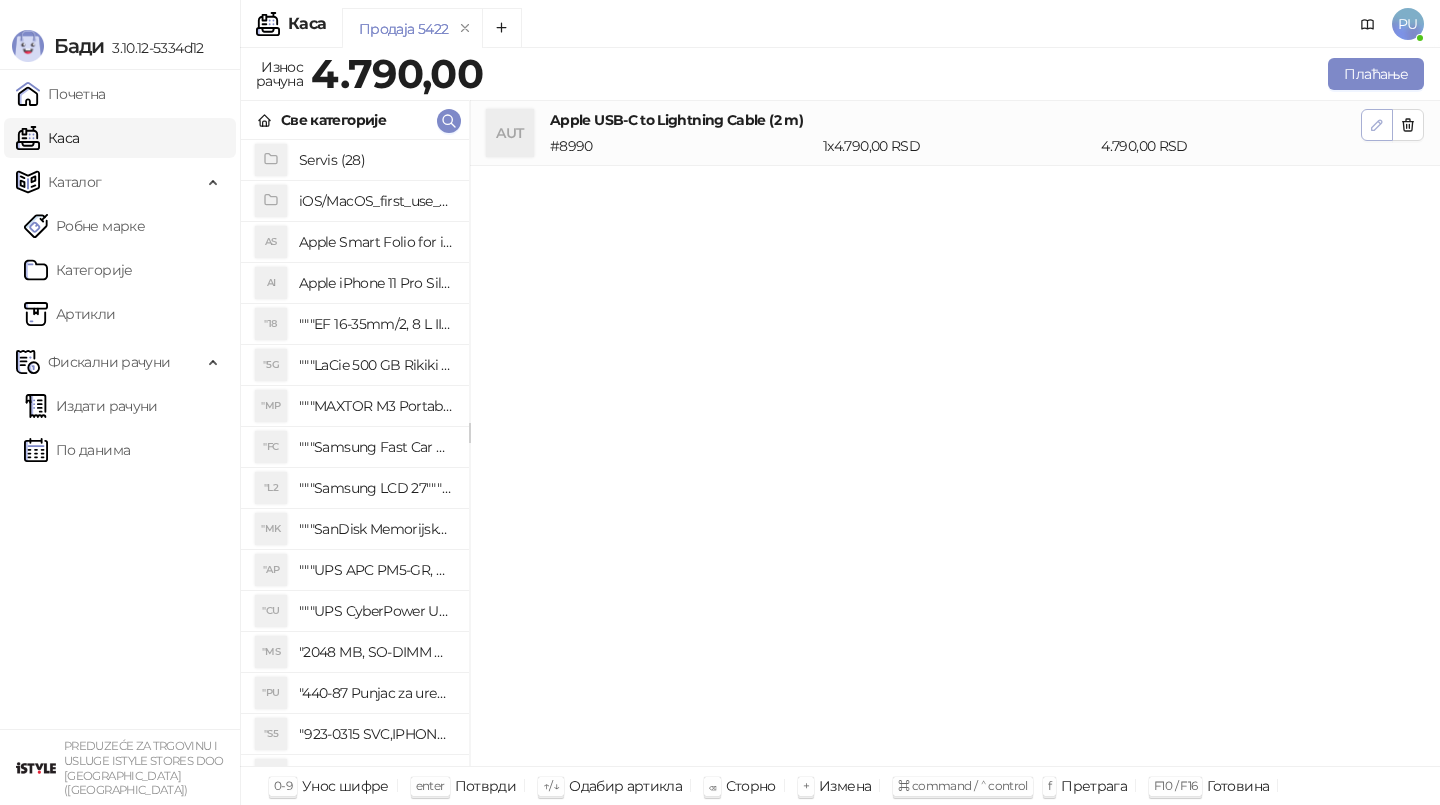 click 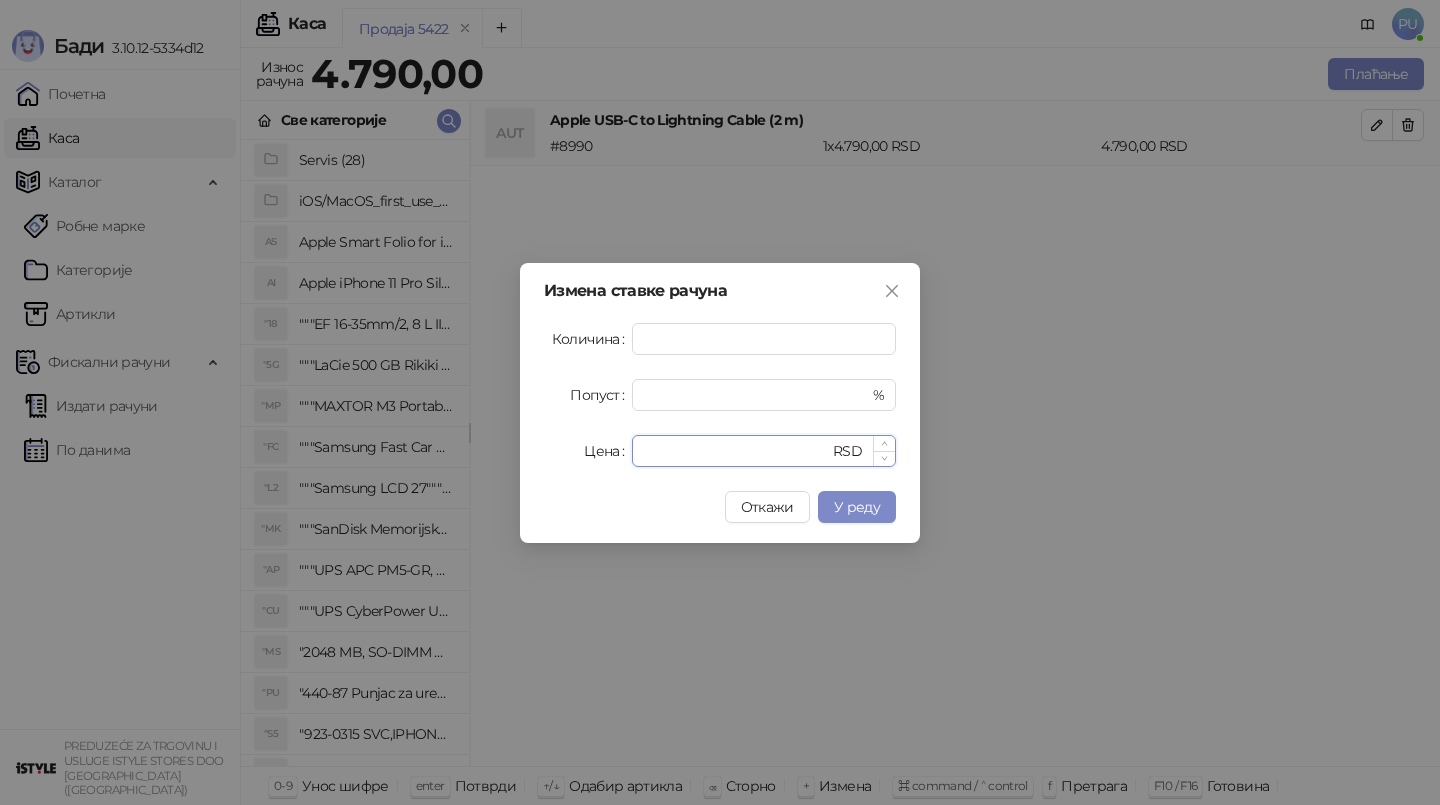 click on "****" at bounding box center [736, 451] 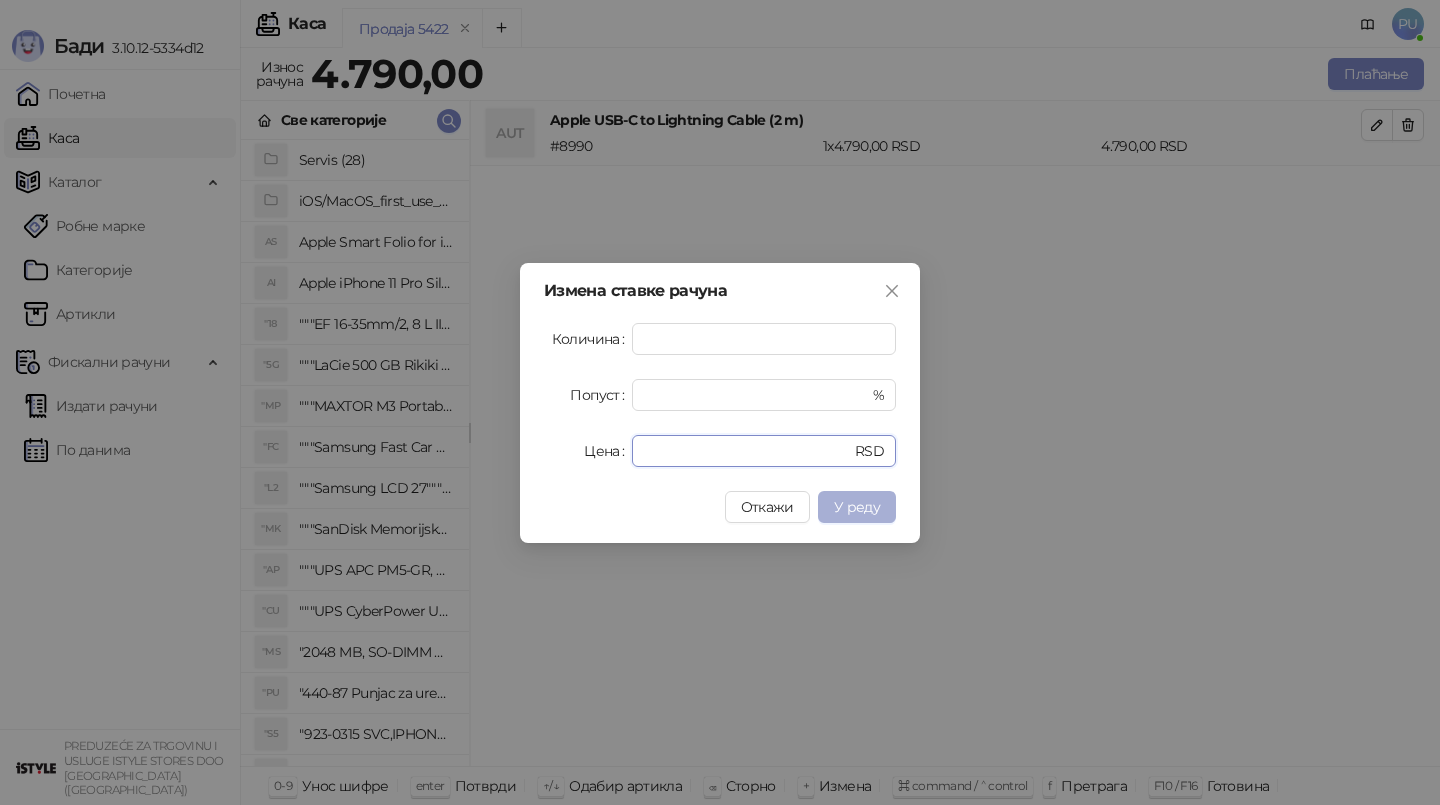 type on "****" 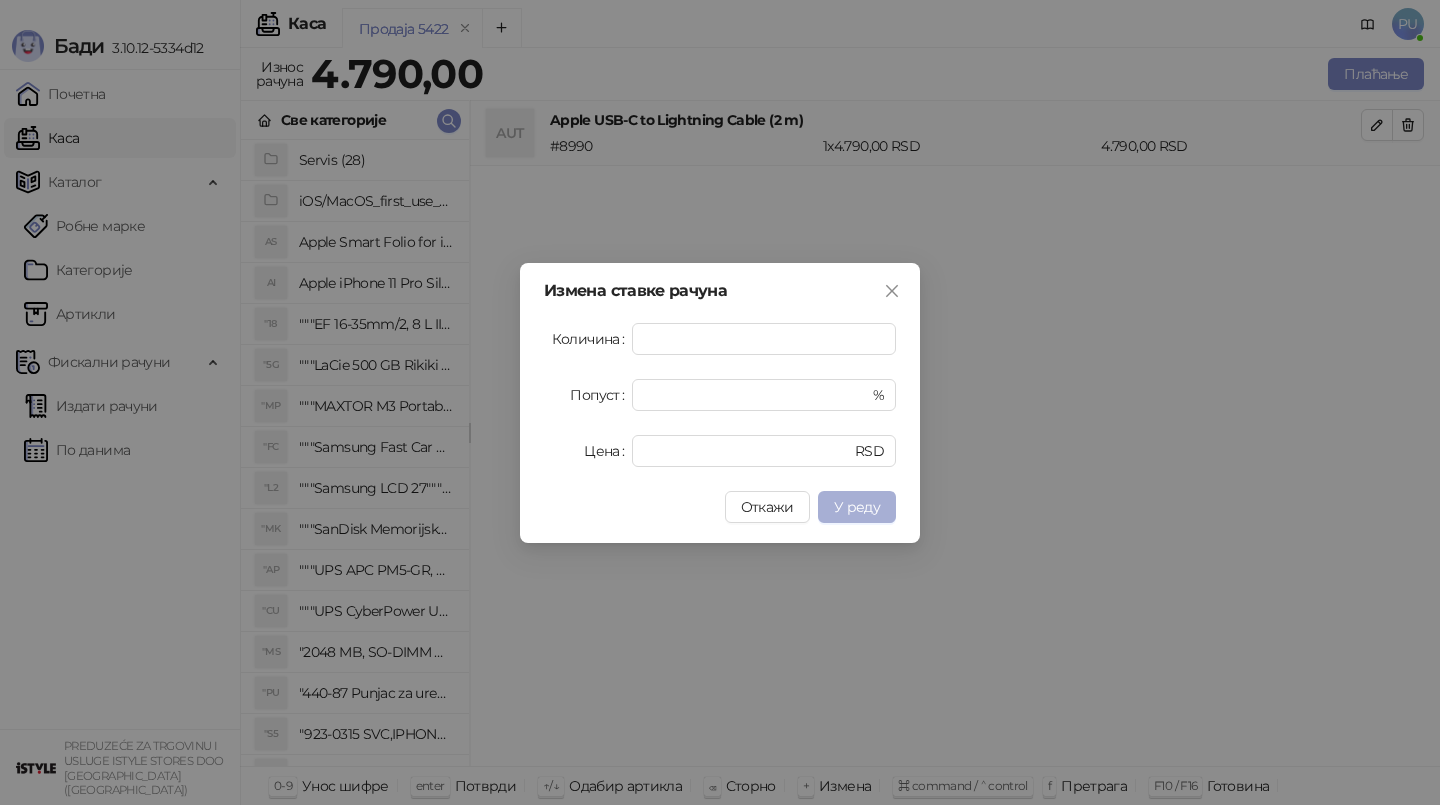 click on "У реду" at bounding box center [857, 507] 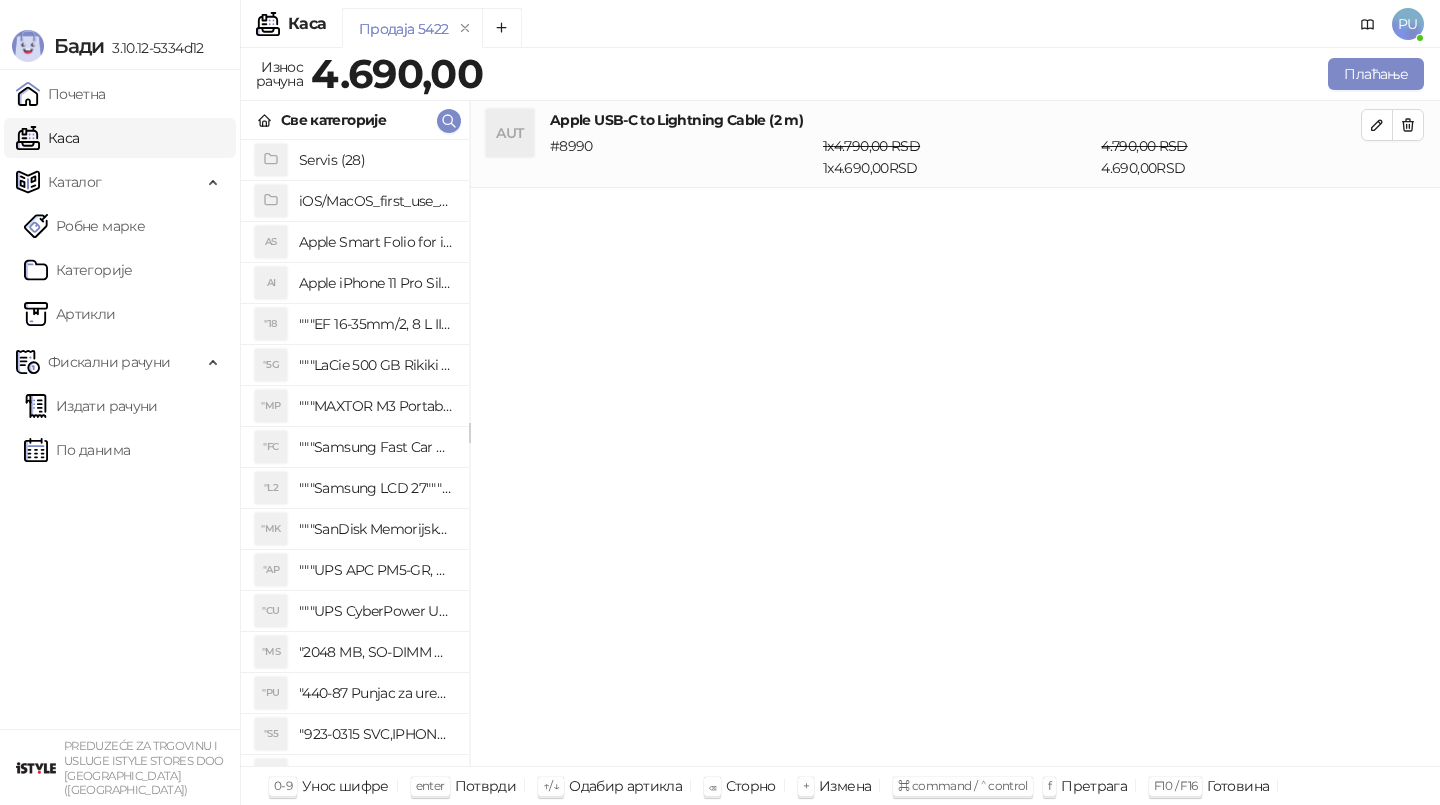 click on "Све категорије" at bounding box center (355, 120) 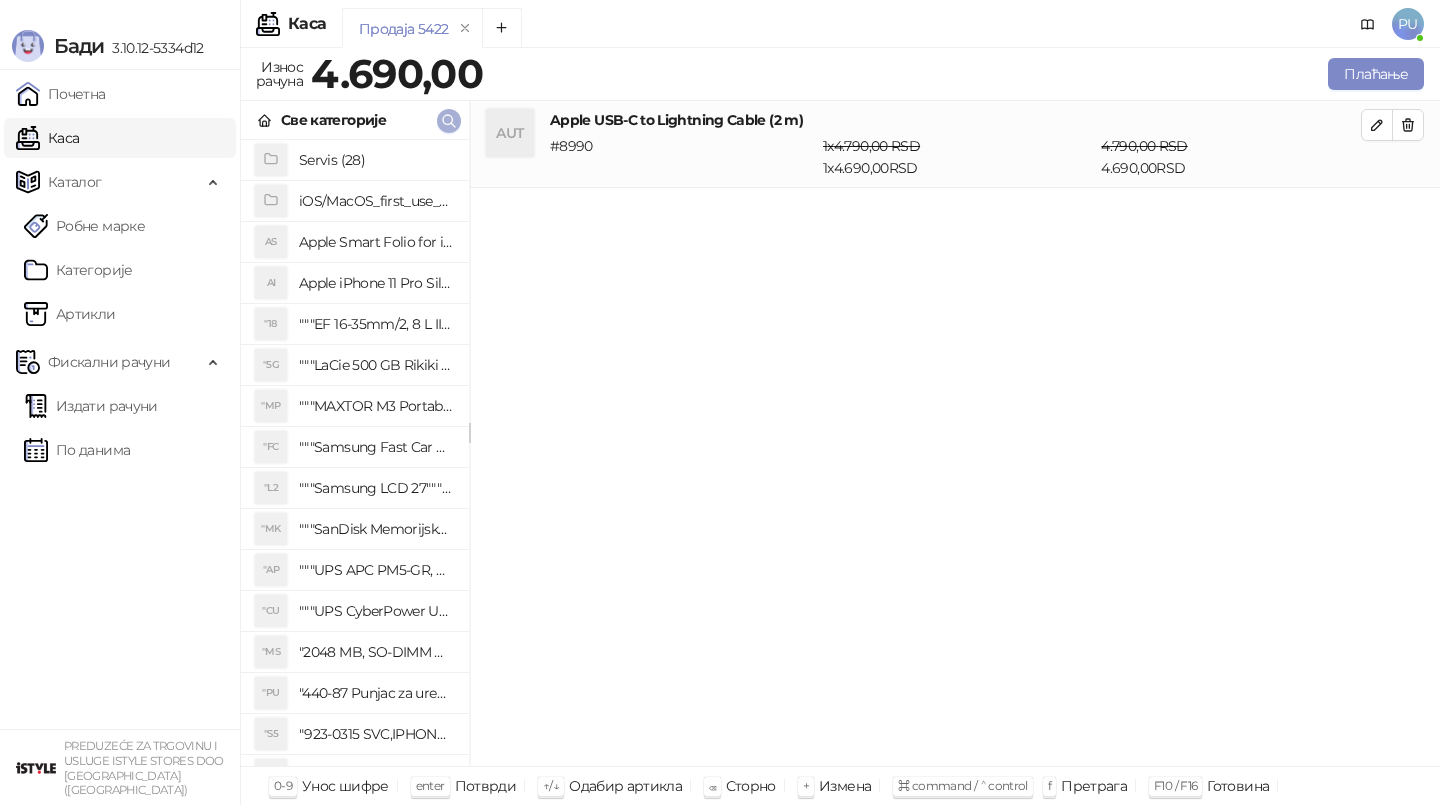 click 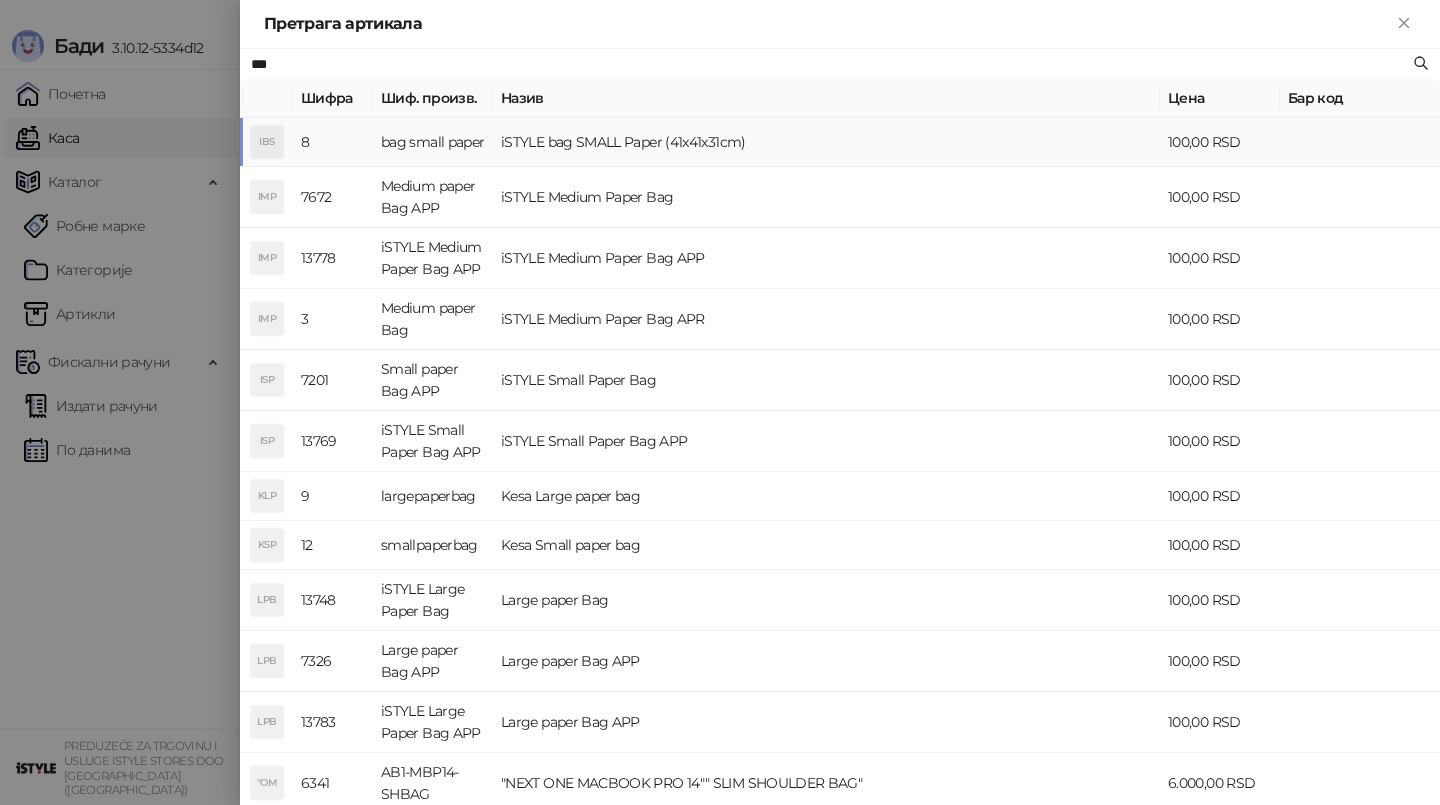 type on "***" 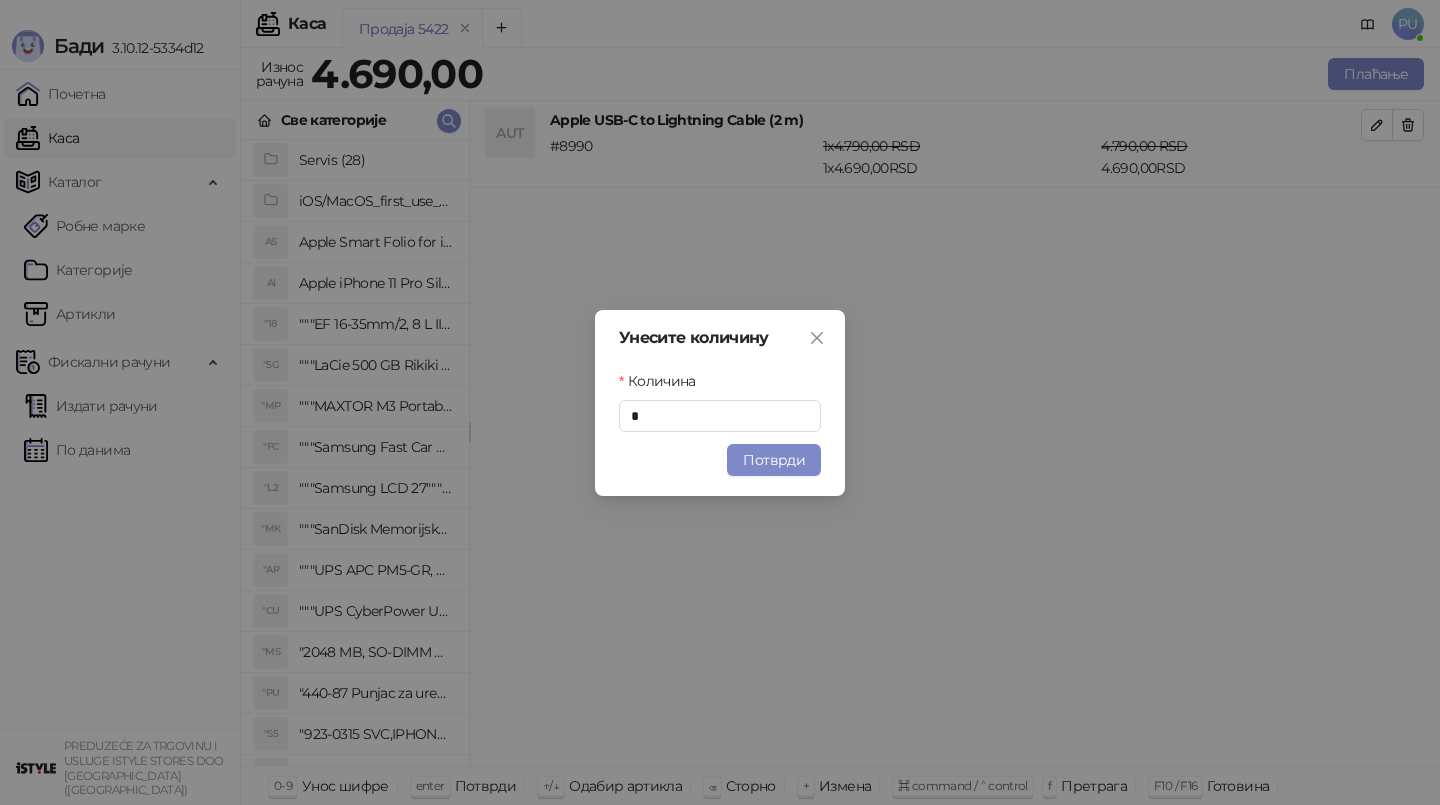 click on "Унесите количину Количина * Потврди" at bounding box center (720, 403) 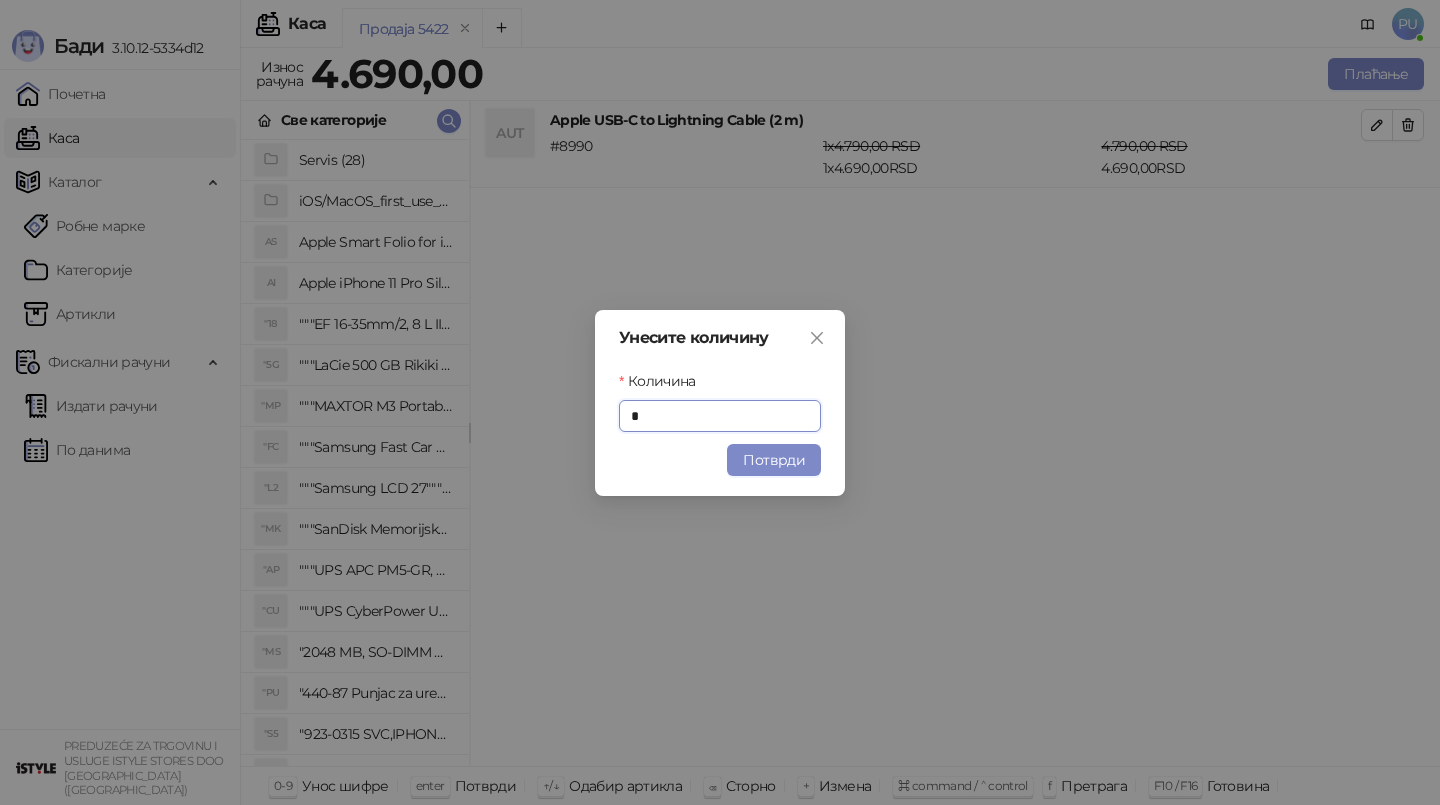 click on "Унесите количину Количина * Потврди" at bounding box center (720, 403) 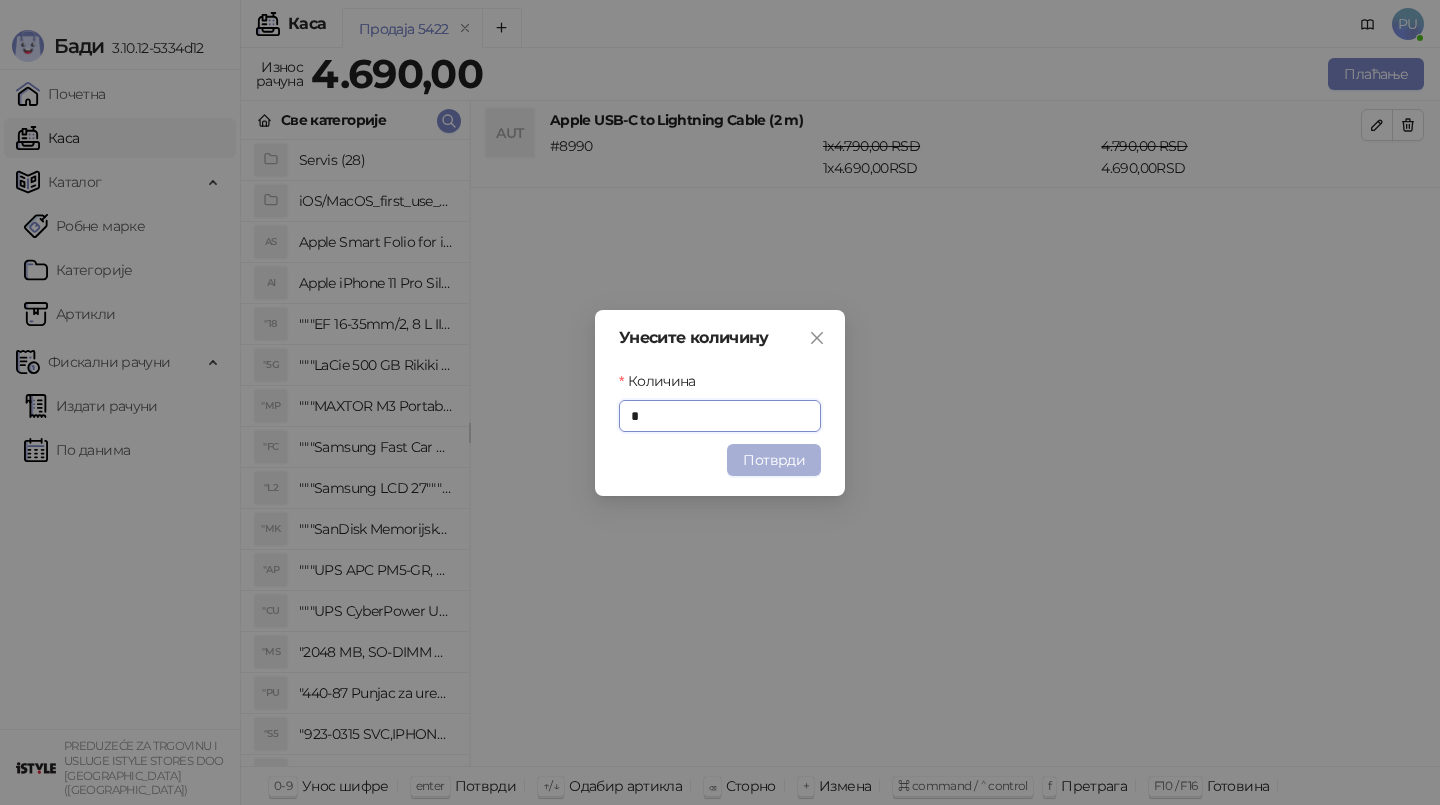click on "Потврди" at bounding box center [774, 460] 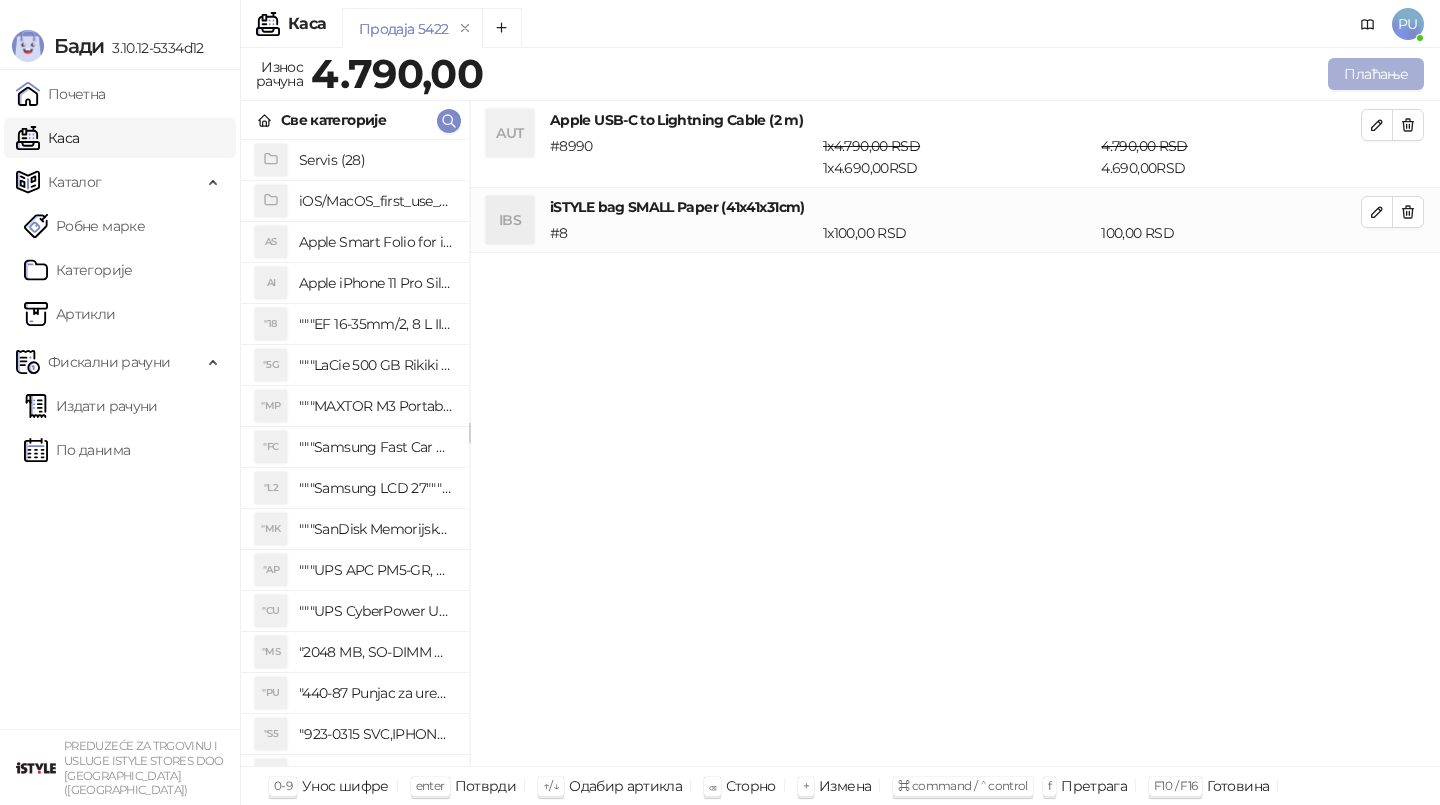 click on "Плаћање" at bounding box center [1376, 74] 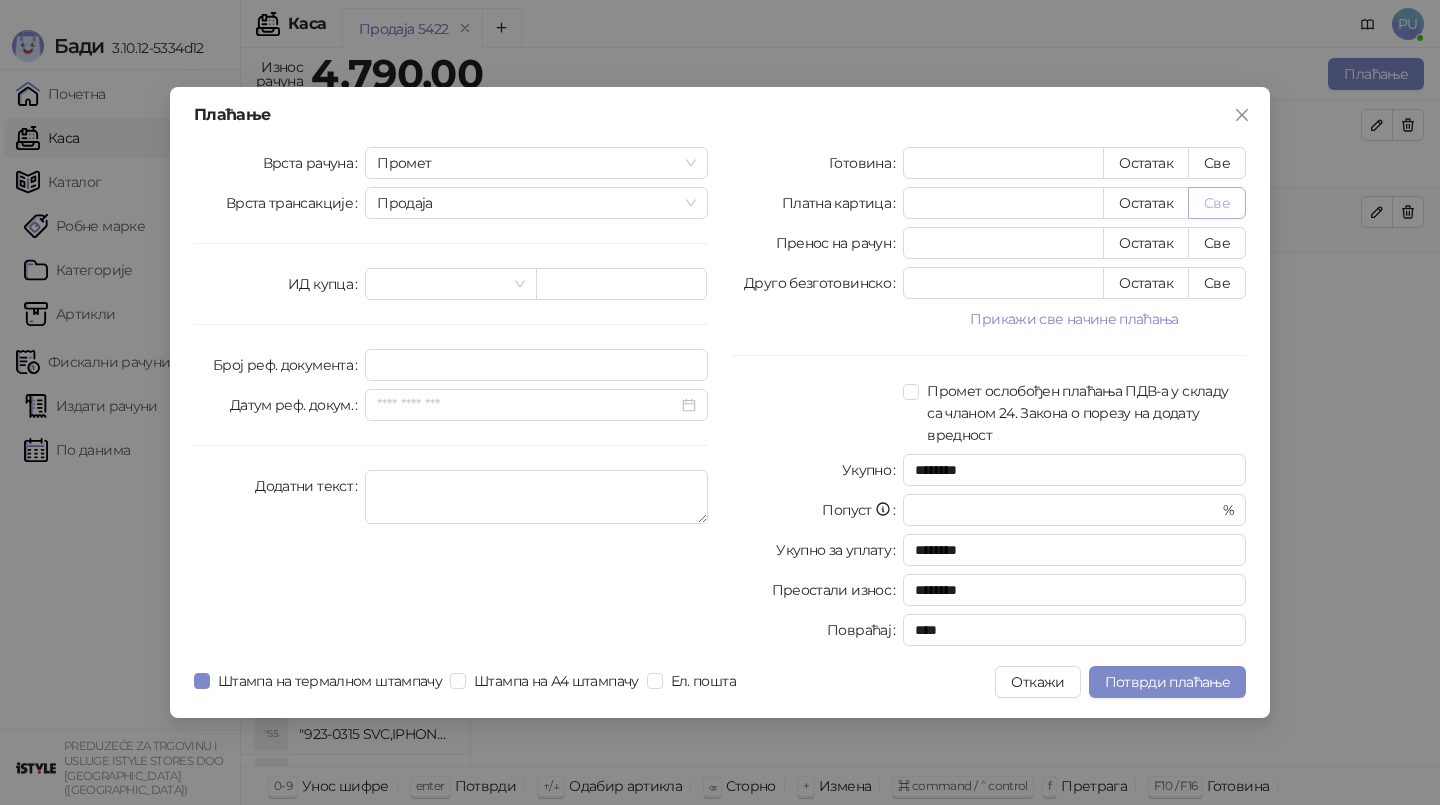 click on "Све" at bounding box center (1217, 203) 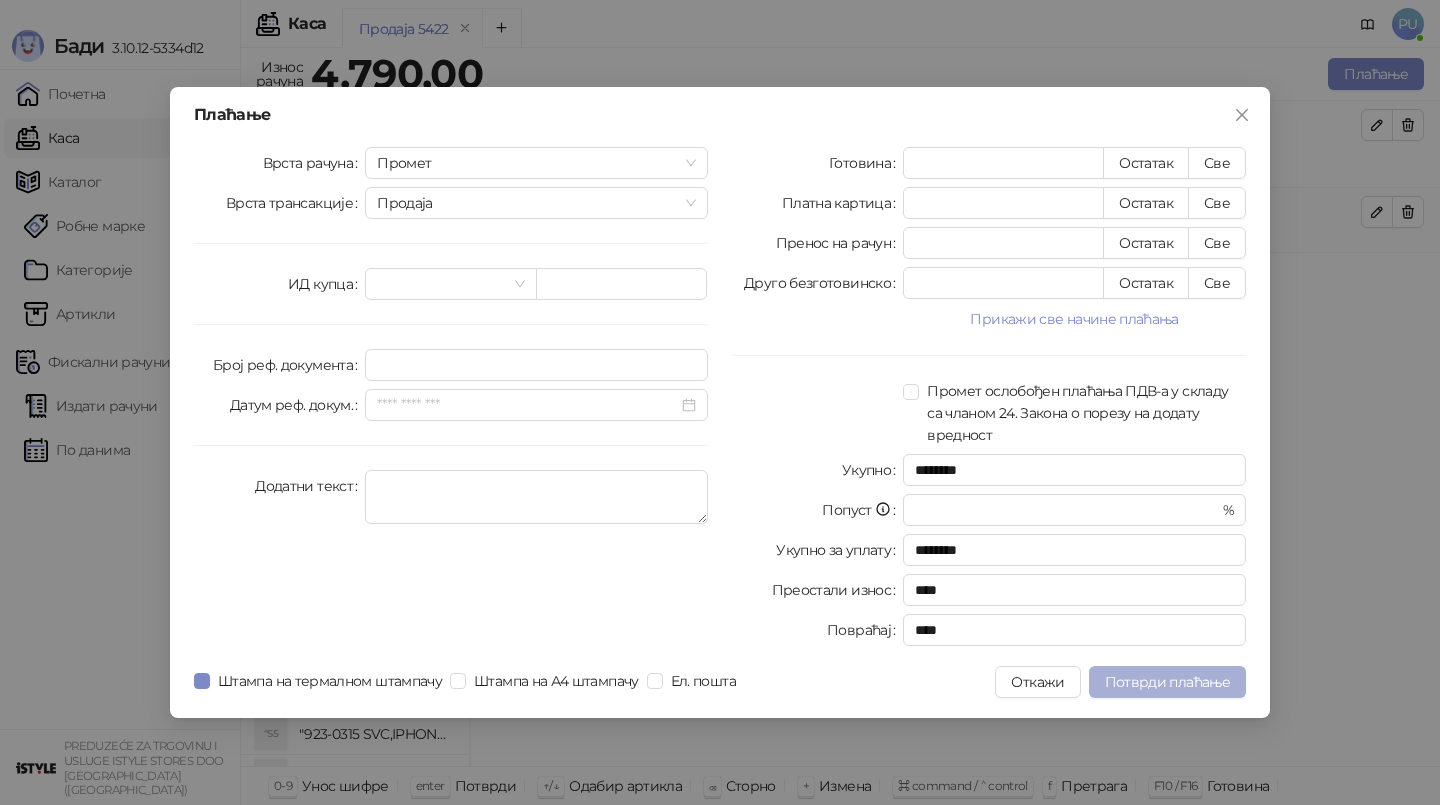 click on "Потврди плаћање" at bounding box center (1167, 682) 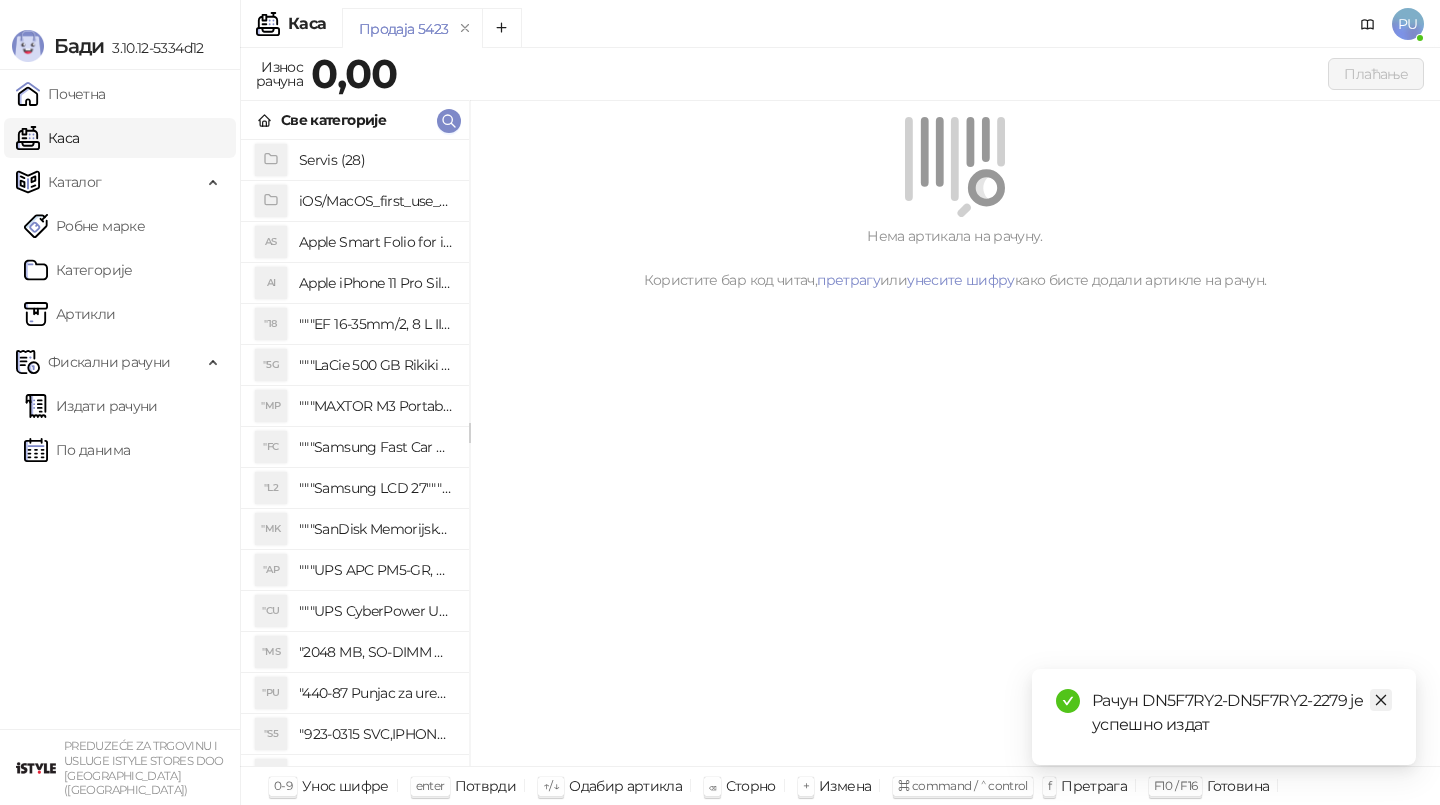 click 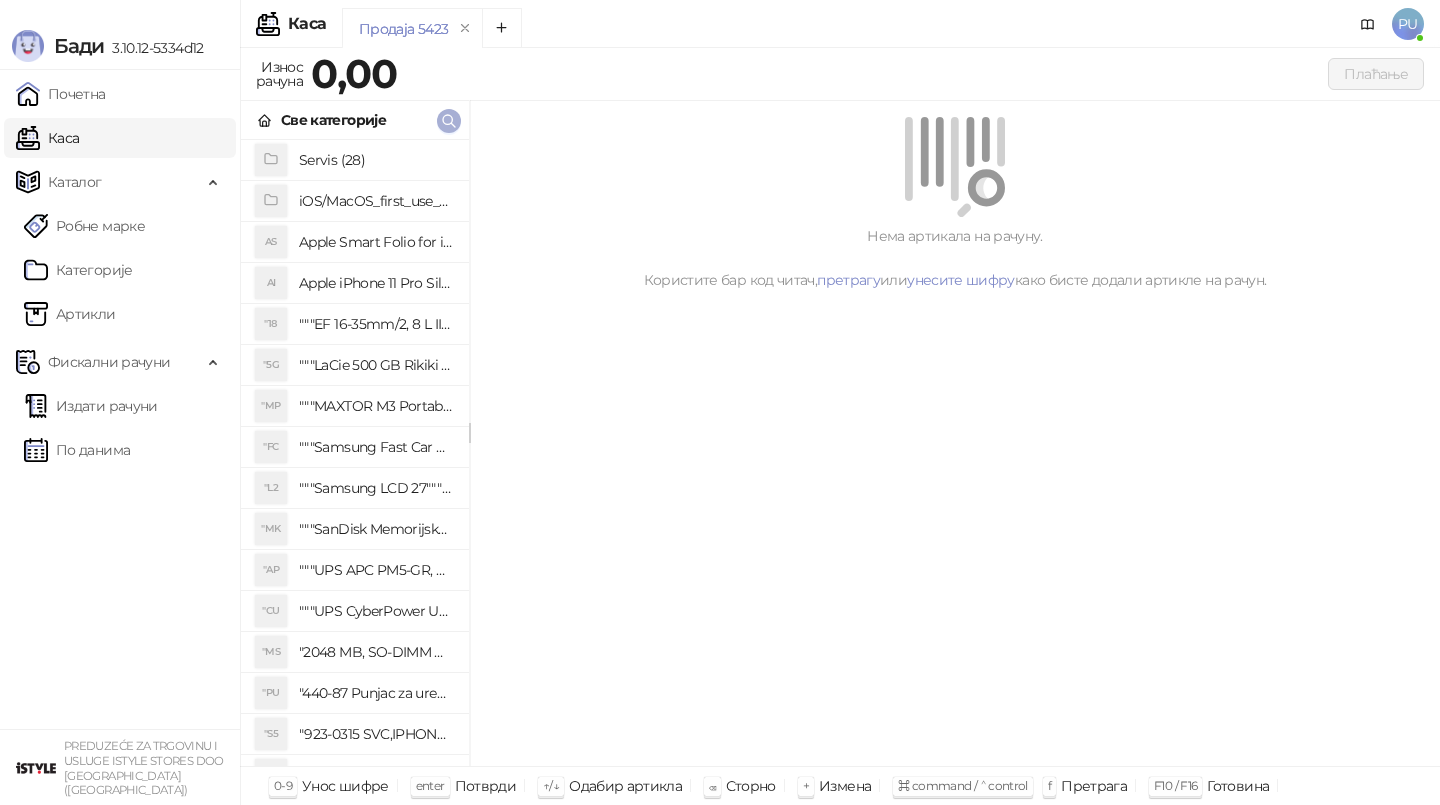 click 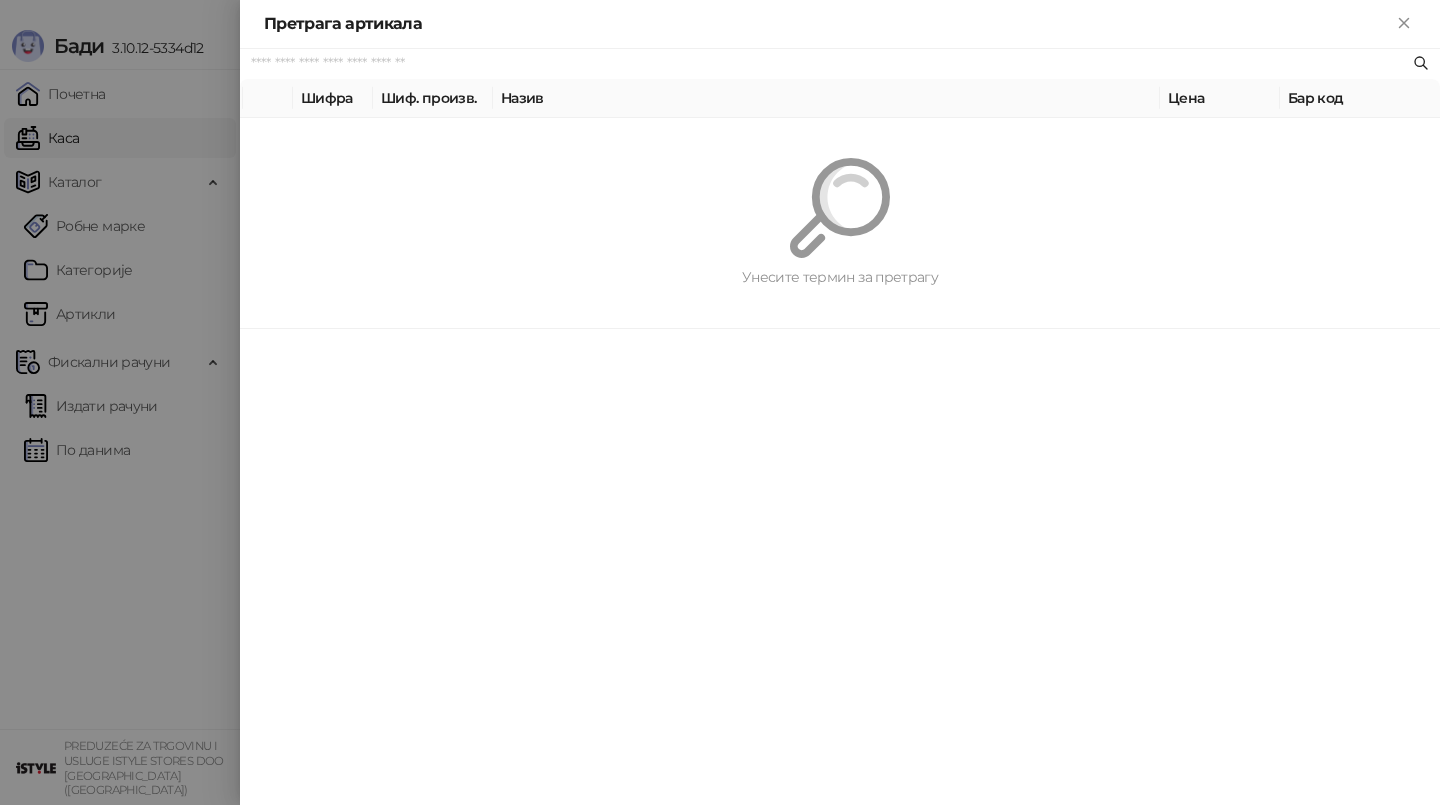paste on "*********" 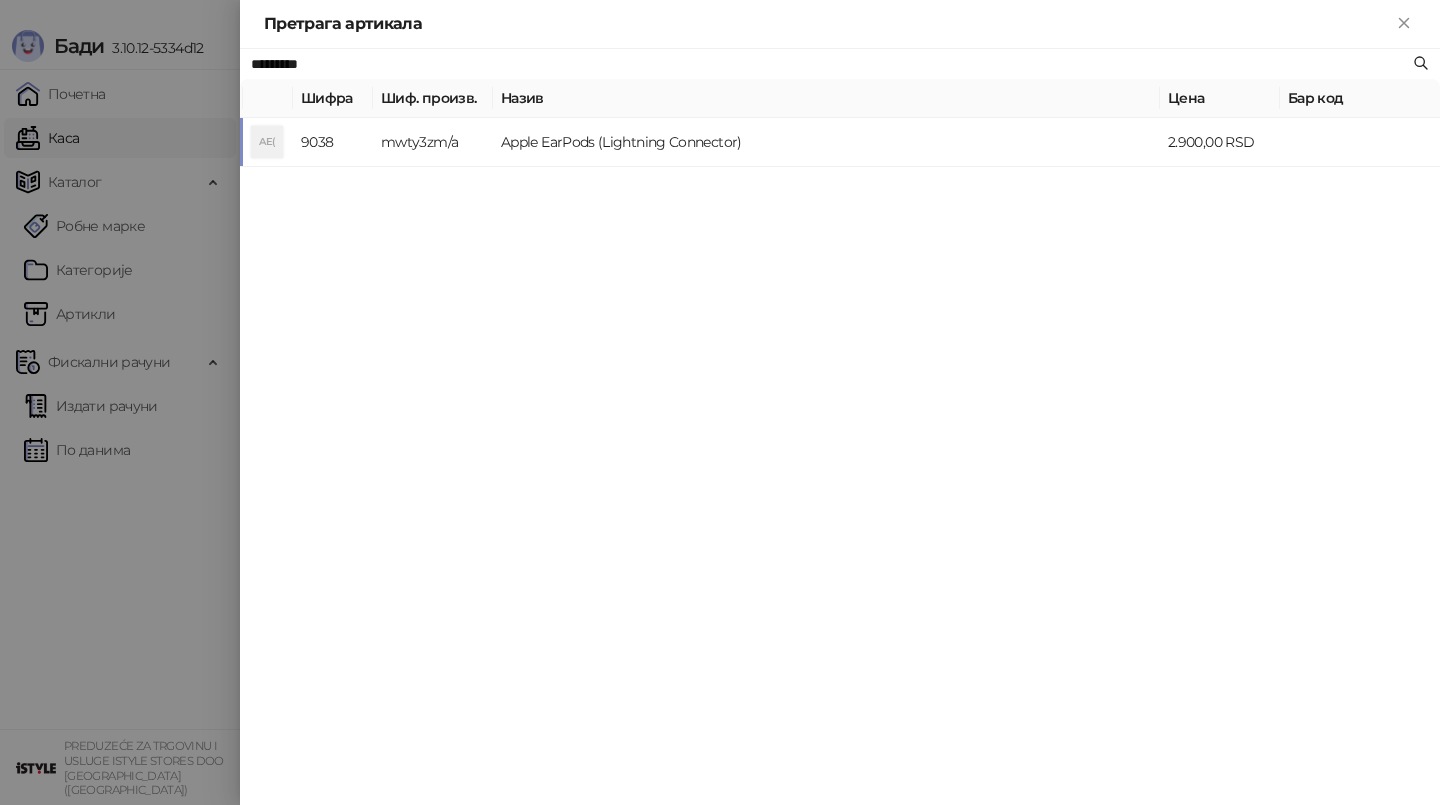 type on "*********" 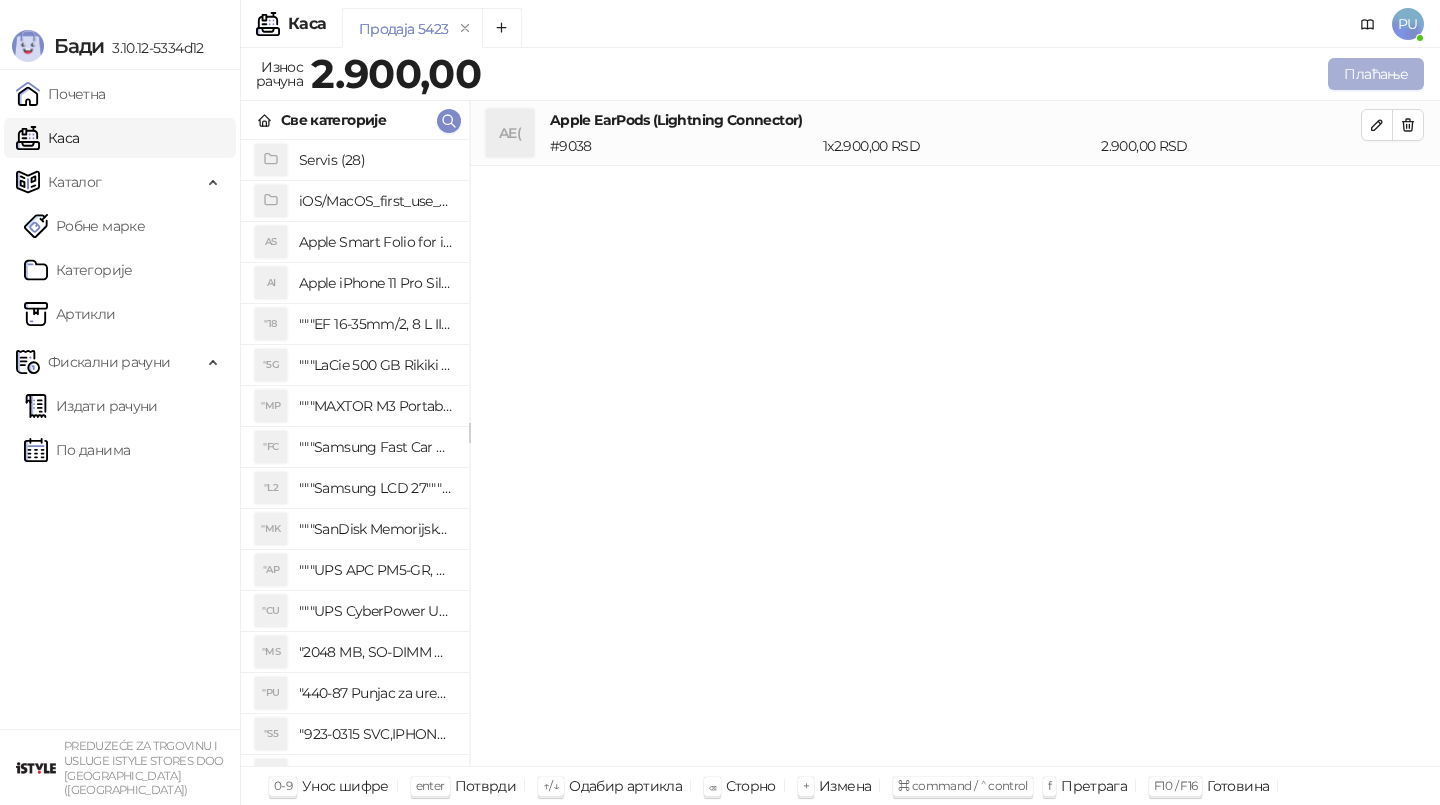 click on "Плаћање" at bounding box center (1376, 74) 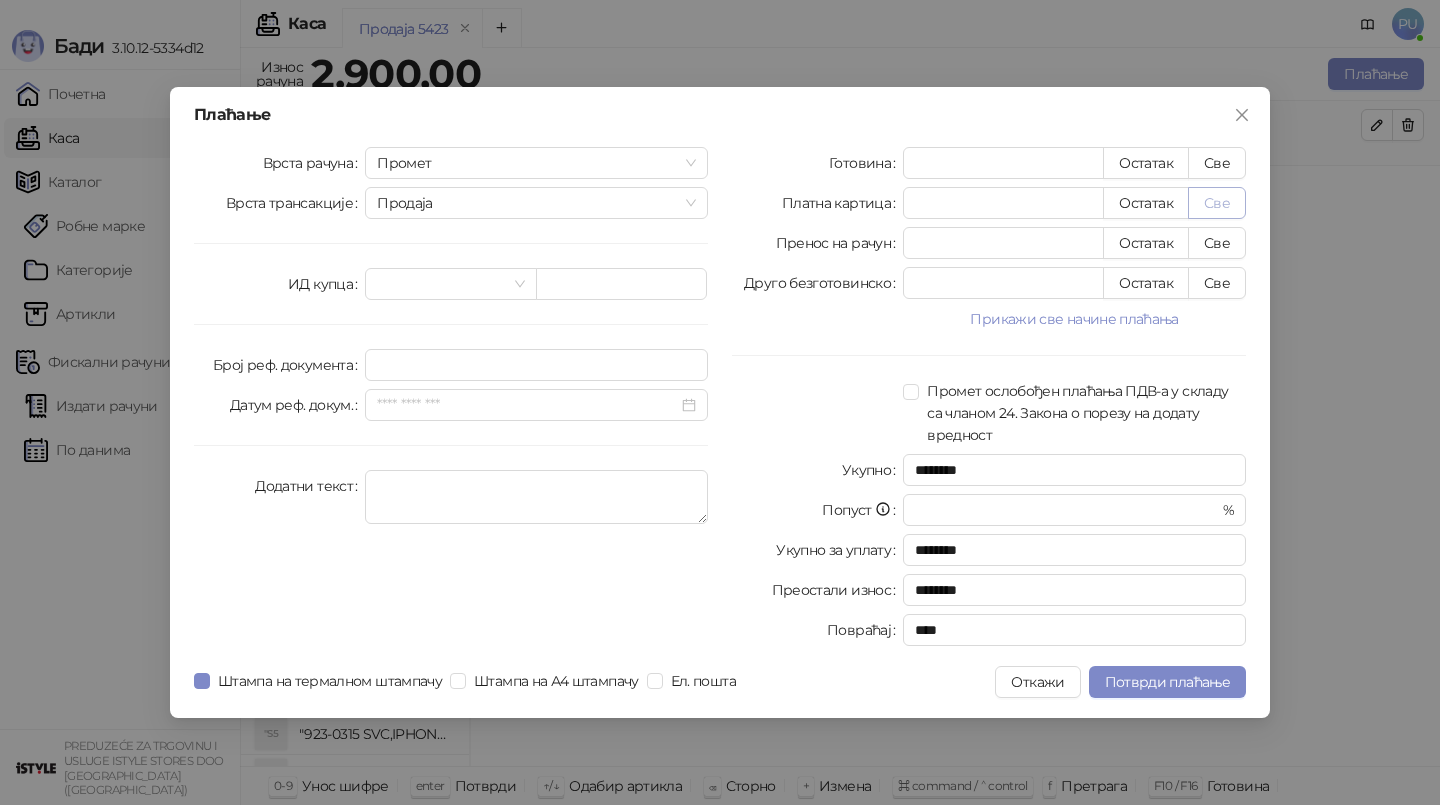 click on "Све" at bounding box center (1217, 203) 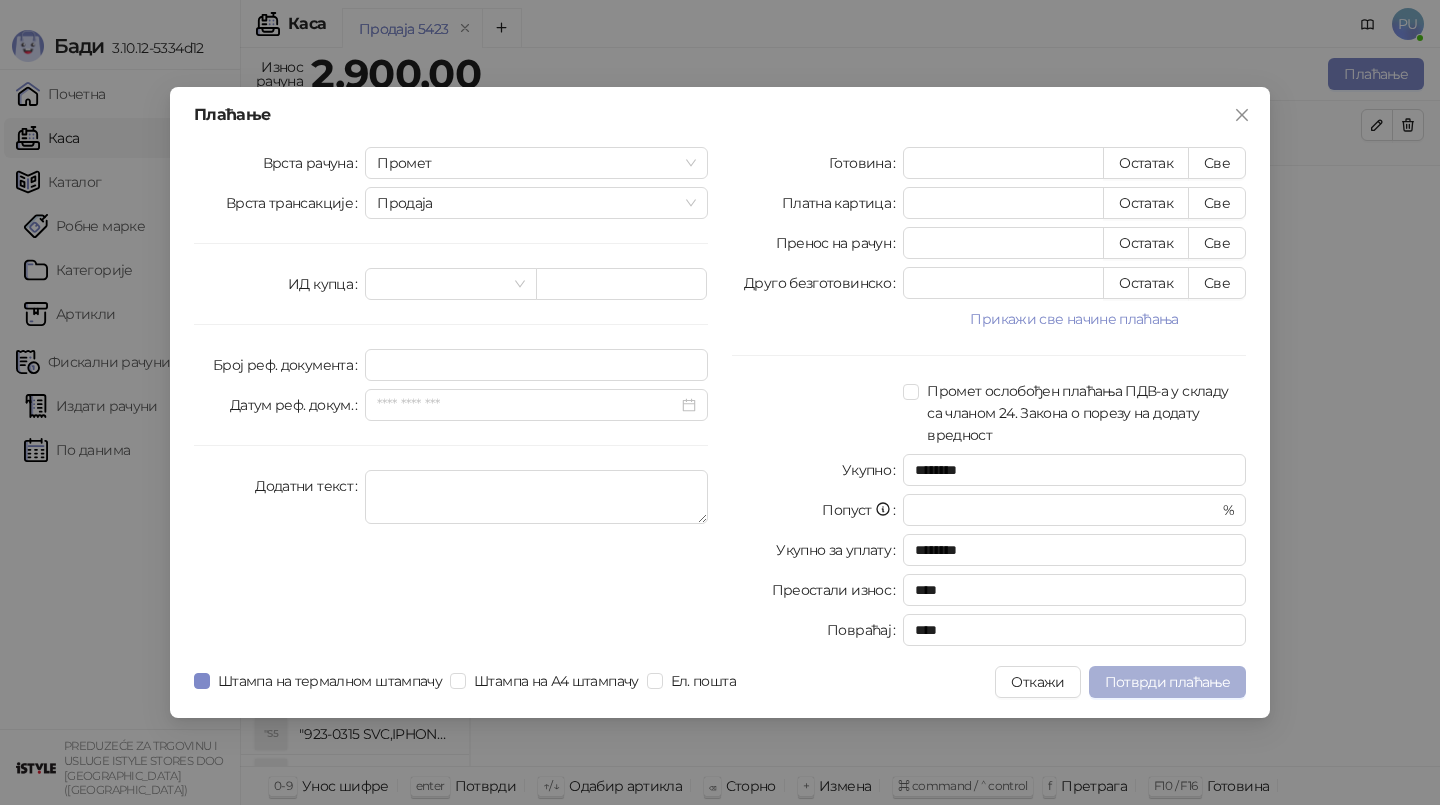 click on "Потврди плаћање" at bounding box center [1167, 682] 